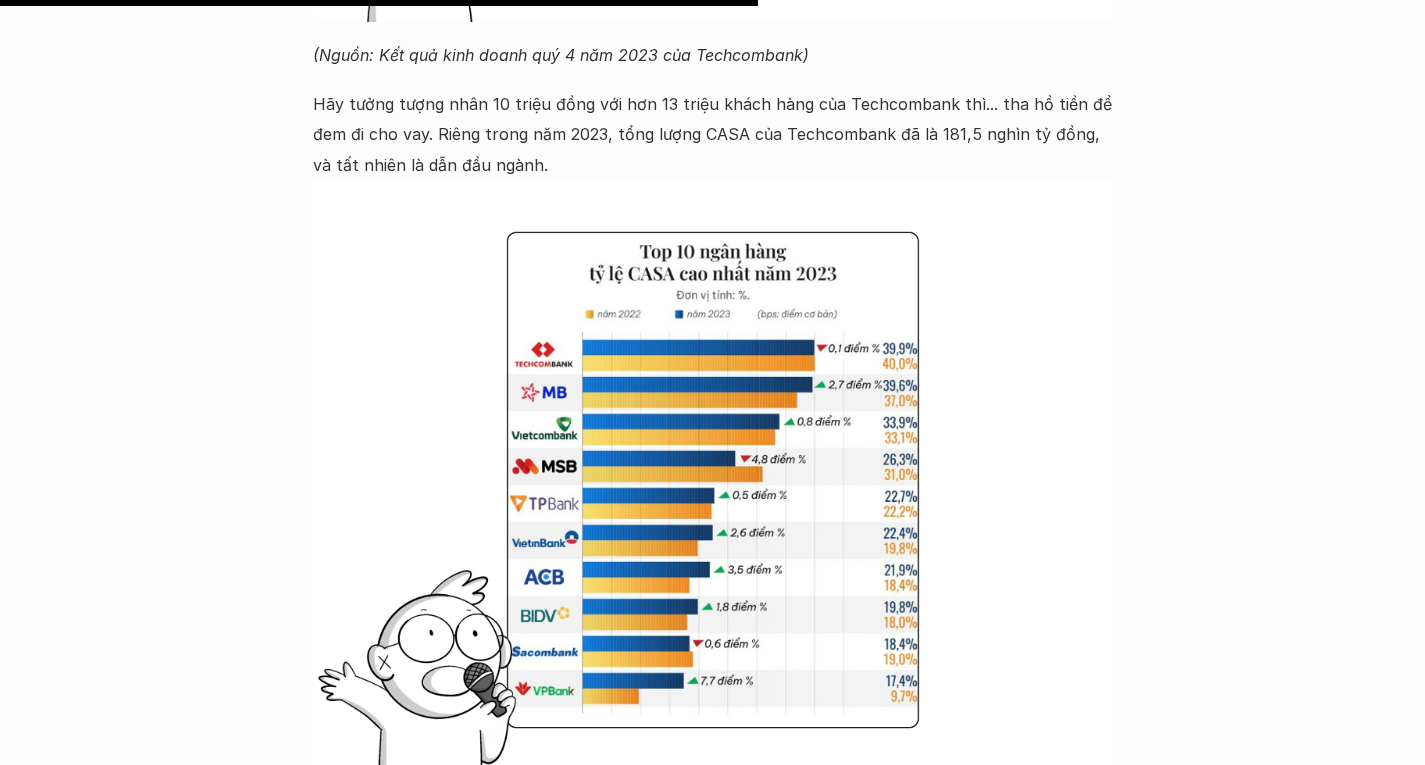 scroll, scrollTop: 5024, scrollLeft: 0, axis: vertical 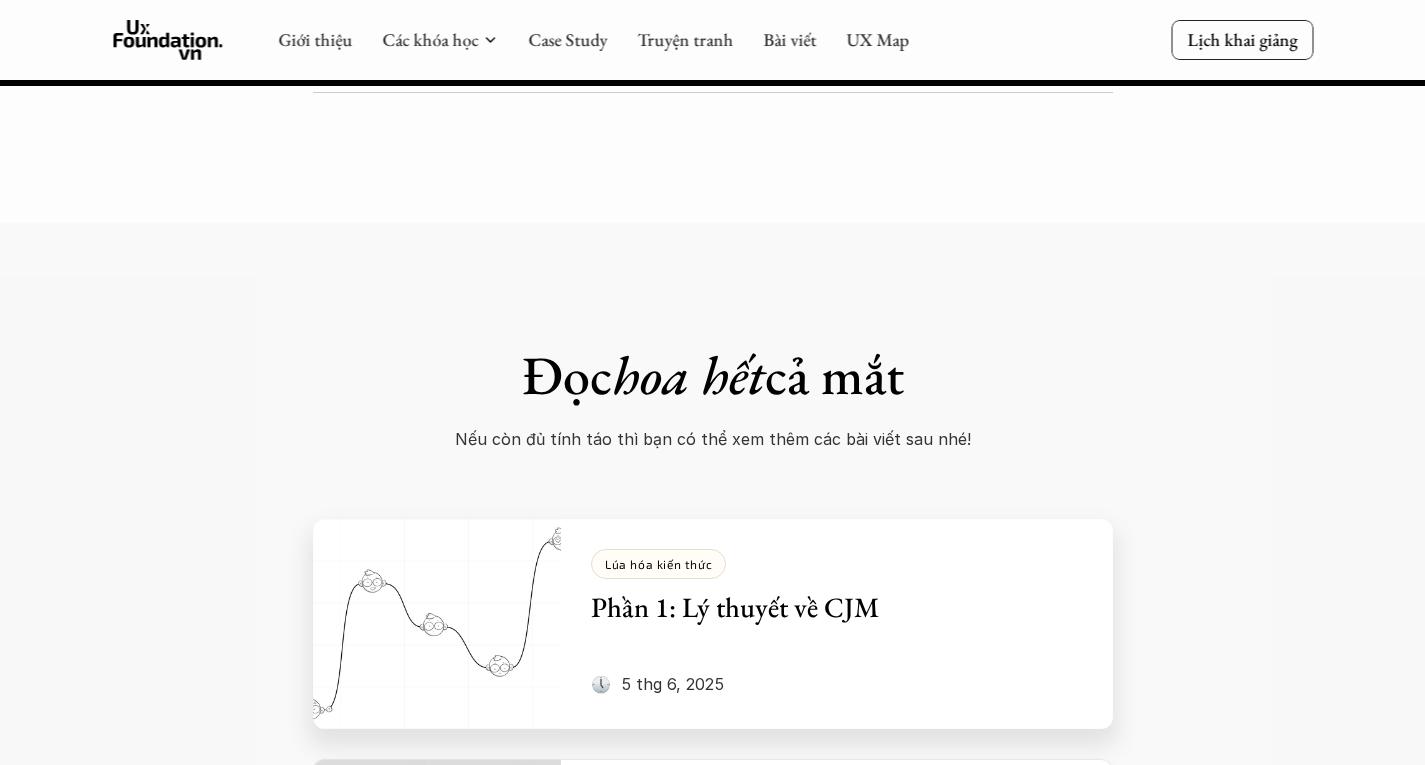 click at bounding box center (437, 624) 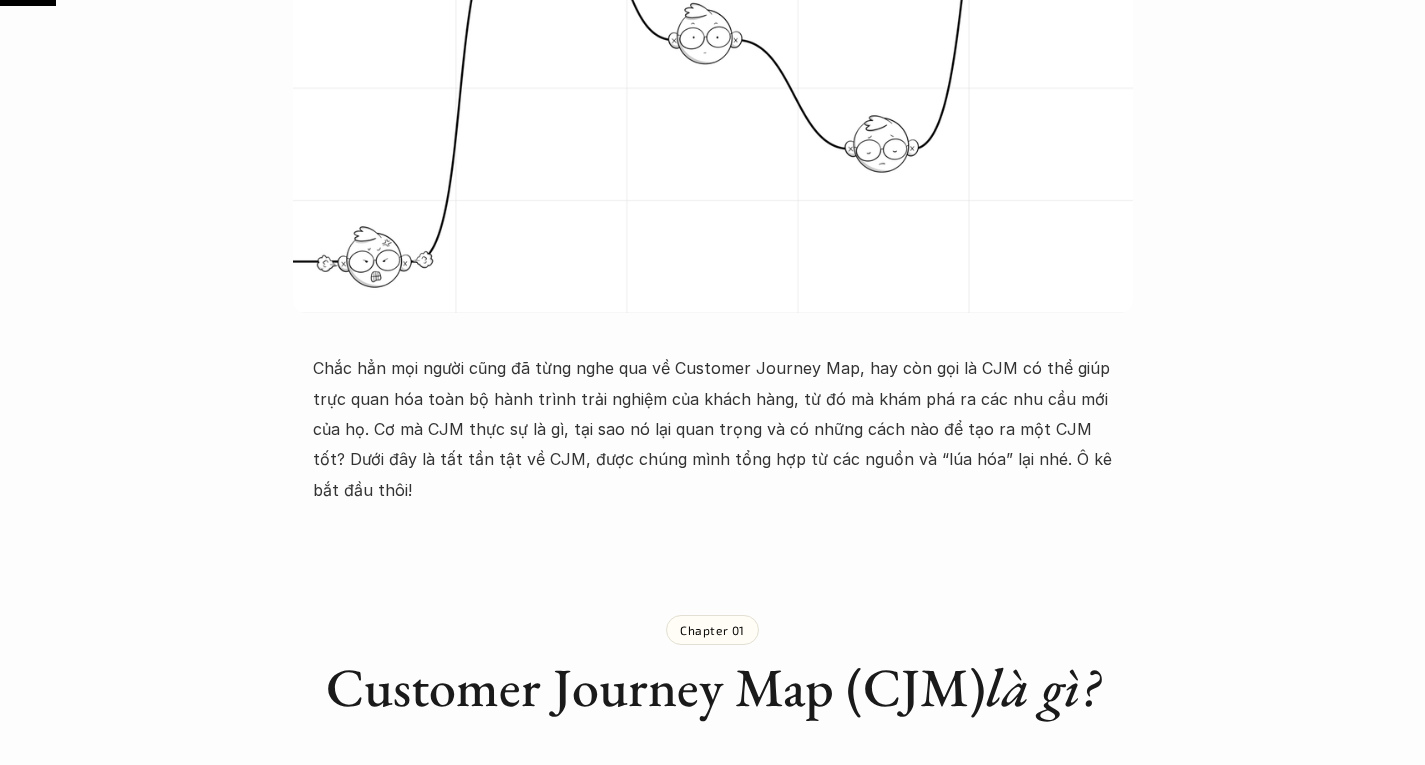 scroll, scrollTop: 600, scrollLeft: 0, axis: vertical 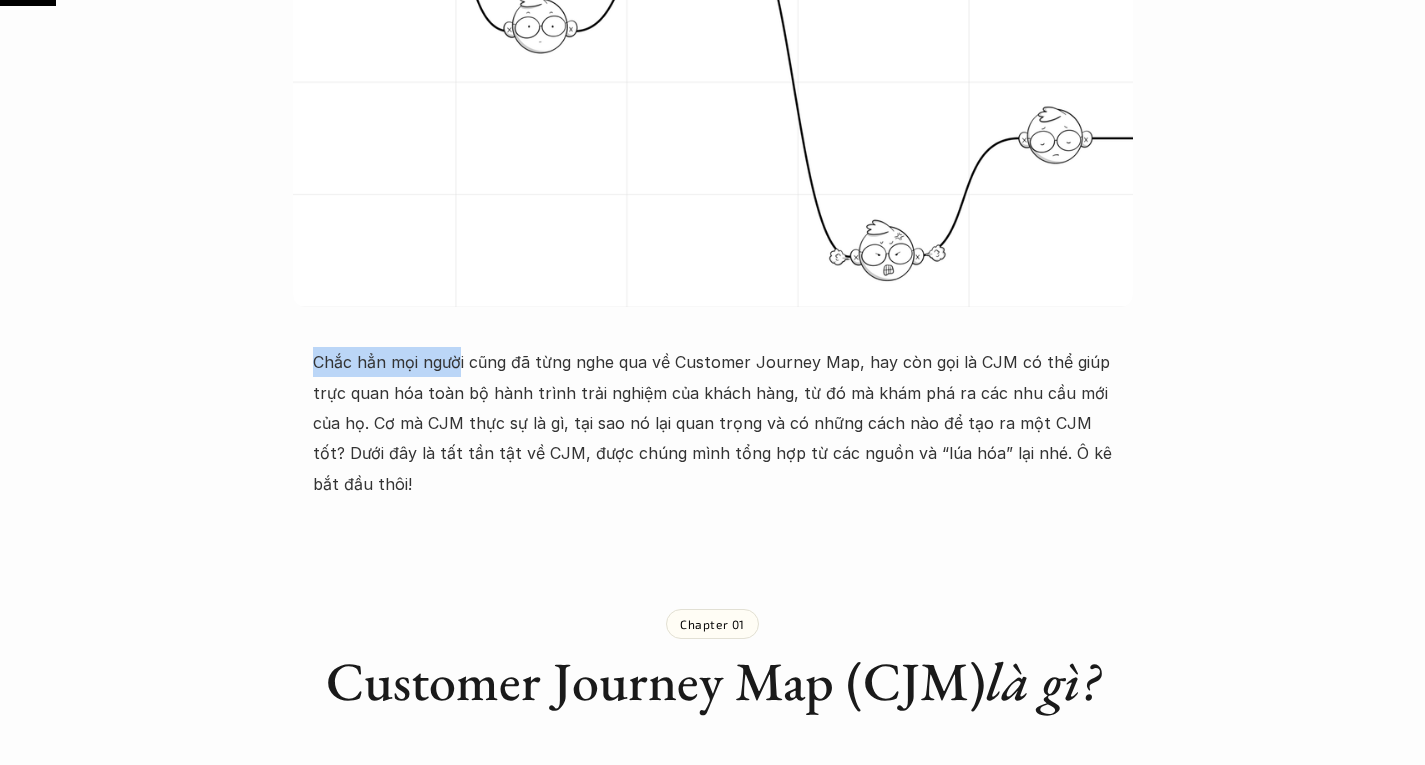 drag, startPoint x: 253, startPoint y: 353, endPoint x: 457, endPoint y: 351, distance: 204.0098 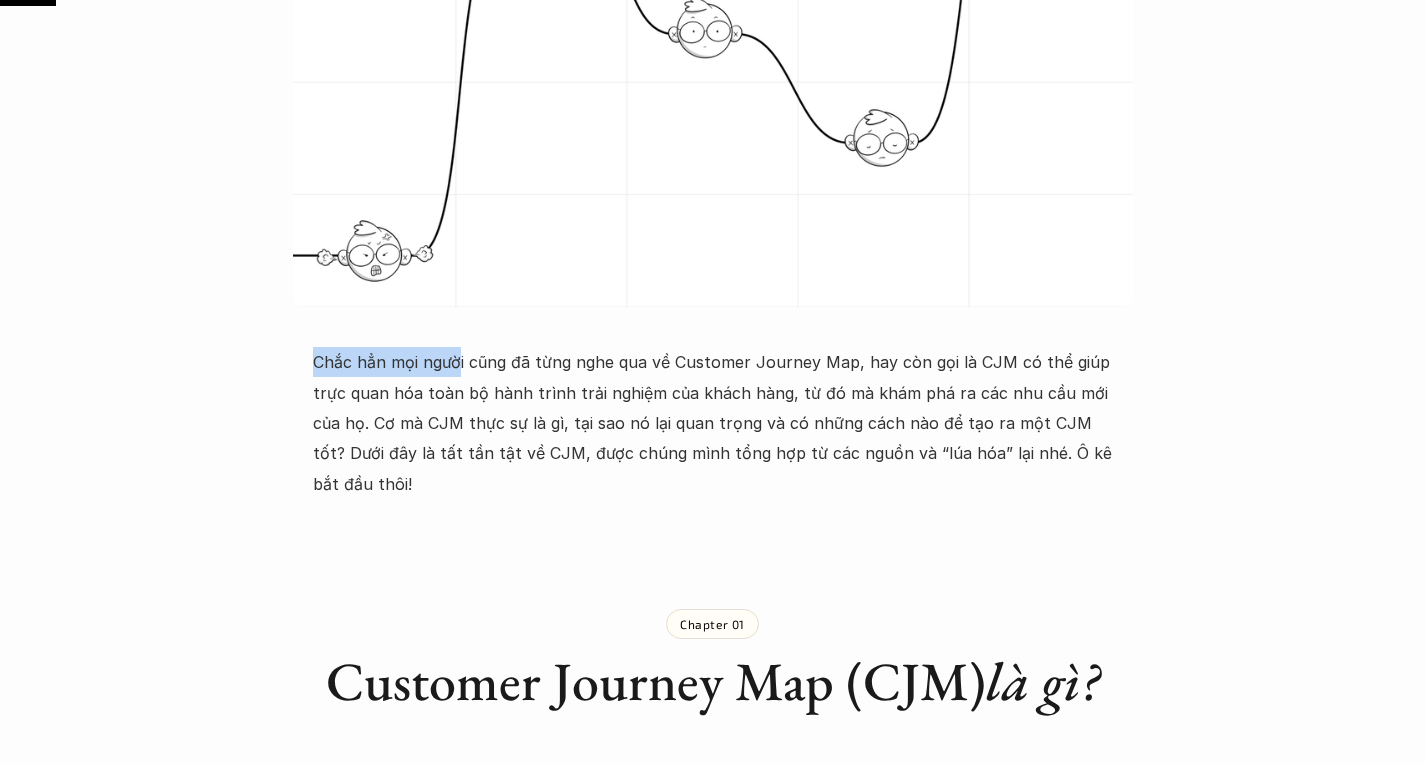click on "Lúa hóa kiến thức Phần 1: Lý thuyết về CJM 🕔  5 thg 6, 2025 🧑‍🎓  Đàm [LAST] Chắc hẳn mọi người cũng đã từng nghe qua về Customer Journey Map, hay còn gọi là CJM có thể giúp trực quan hóa toàn bộ hành trình trải nghiệm của khách hàng, từ đó mà khám phá ra các nhu cầu mới của họ. Cơ mà CJM thực sự là gì, tại sao nó lại quan trọng và có những cách nào để tạo ra một CJM tốt? Dưới đây là tất tần tật về CJM, được chúng mình tổng hợp từ các nguồn và “lúa hóa” lại nhé. Ô kê bắt đầu thôi! Chapter 01 Customer Journey Map (CJM)  là gì? Nhưng nếu sản phẩm của mình chưa ra mắt, thì lấy đâu ra CJM? Khách hàng đã dùng sản phẩm đâu mà có hành trình?   Okay, quay lại với nội dung chính. Trong bài này, mình sẽ lấy một ví dụ thân thuộc, đó là: Đặt đồ ăn nhé! Thấy đói Nghĩ xem nếu đặt app nào ." at bounding box center (712, 7920) 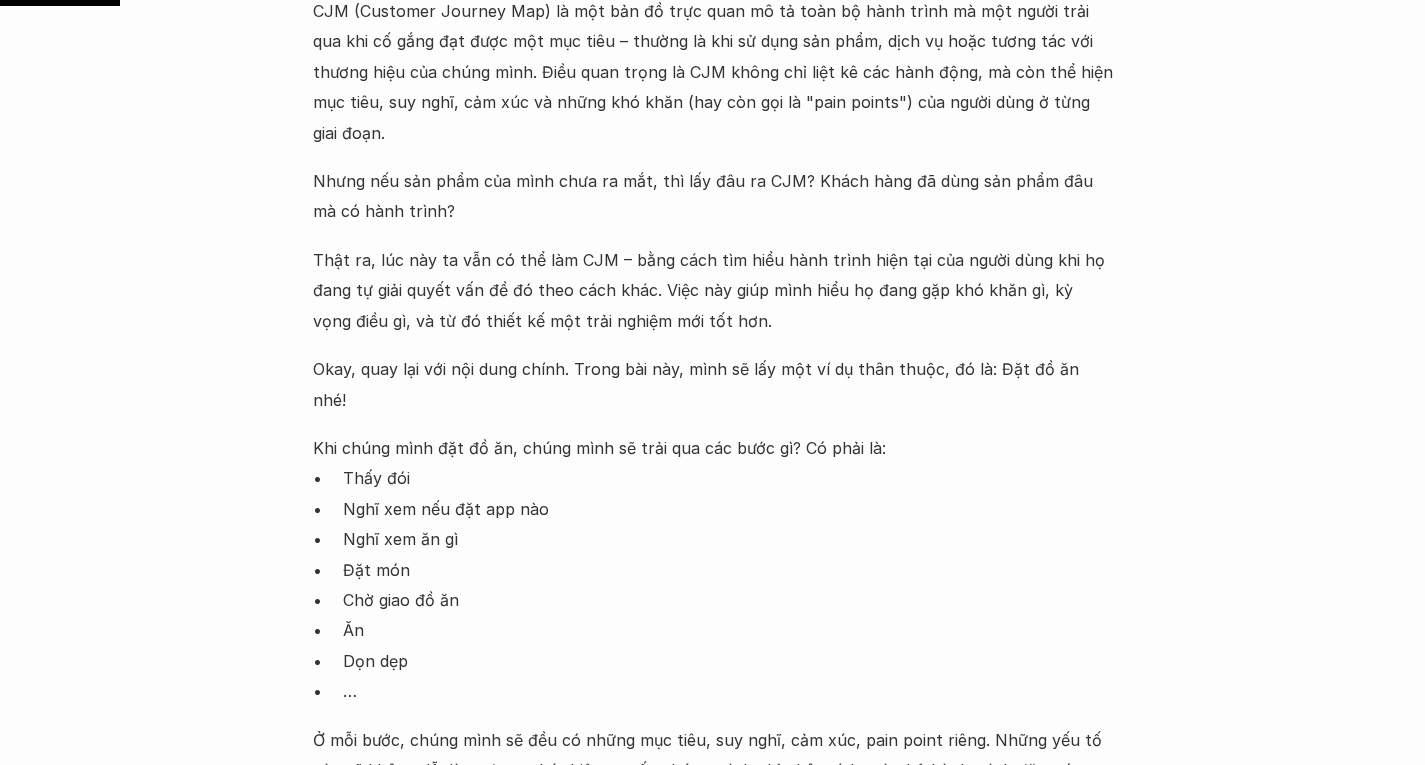 scroll, scrollTop: 1400, scrollLeft: 0, axis: vertical 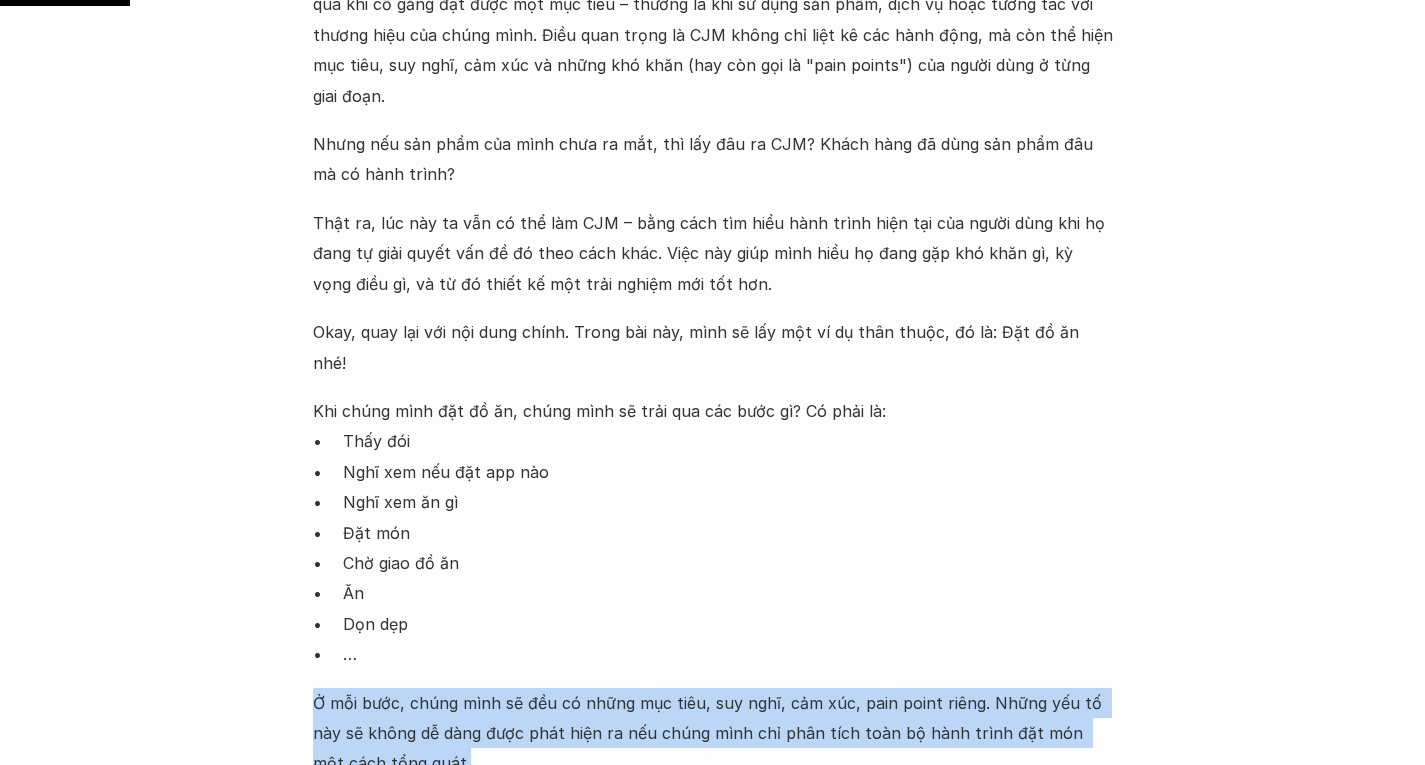drag, startPoint x: 306, startPoint y: 570, endPoint x: 469, endPoint y: 624, distance: 171.71198 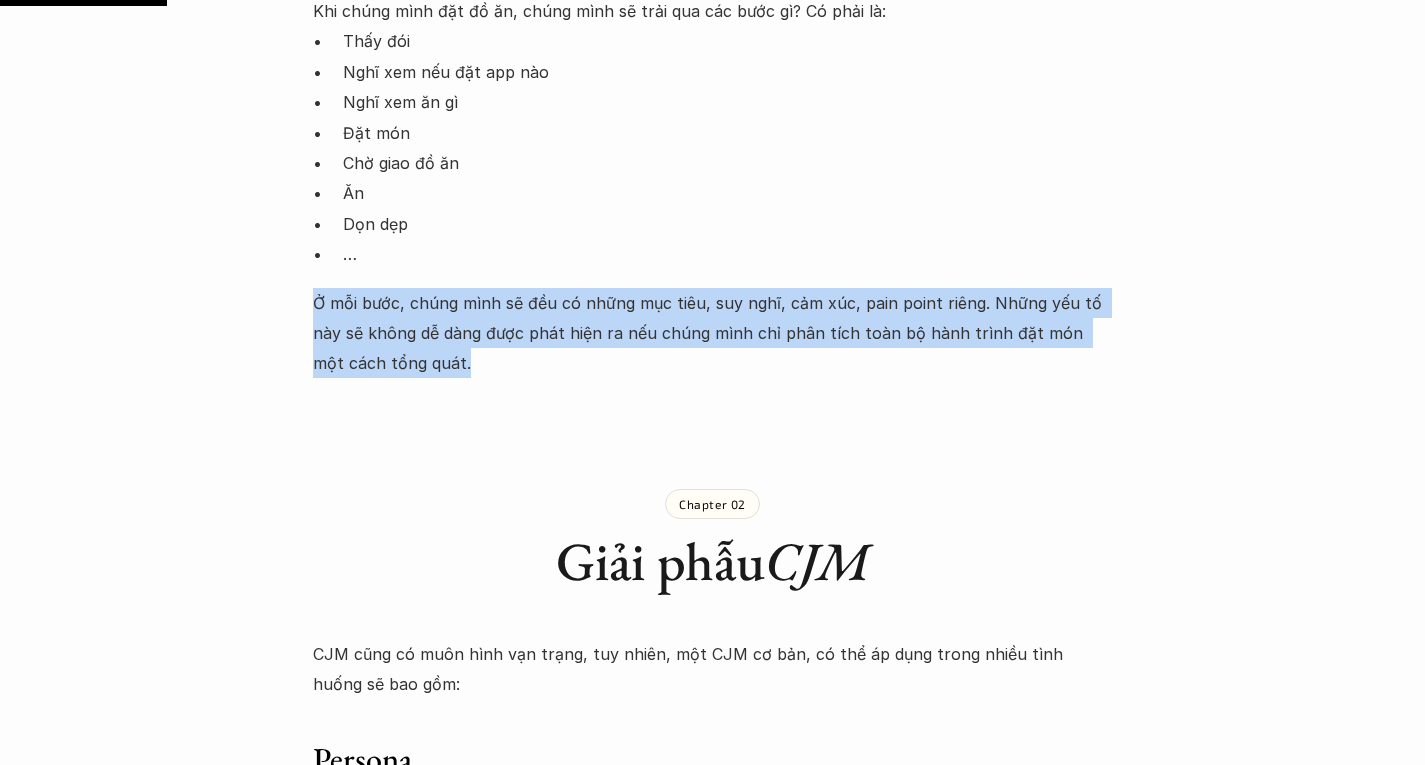 scroll, scrollTop: 2000, scrollLeft: 0, axis: vertical 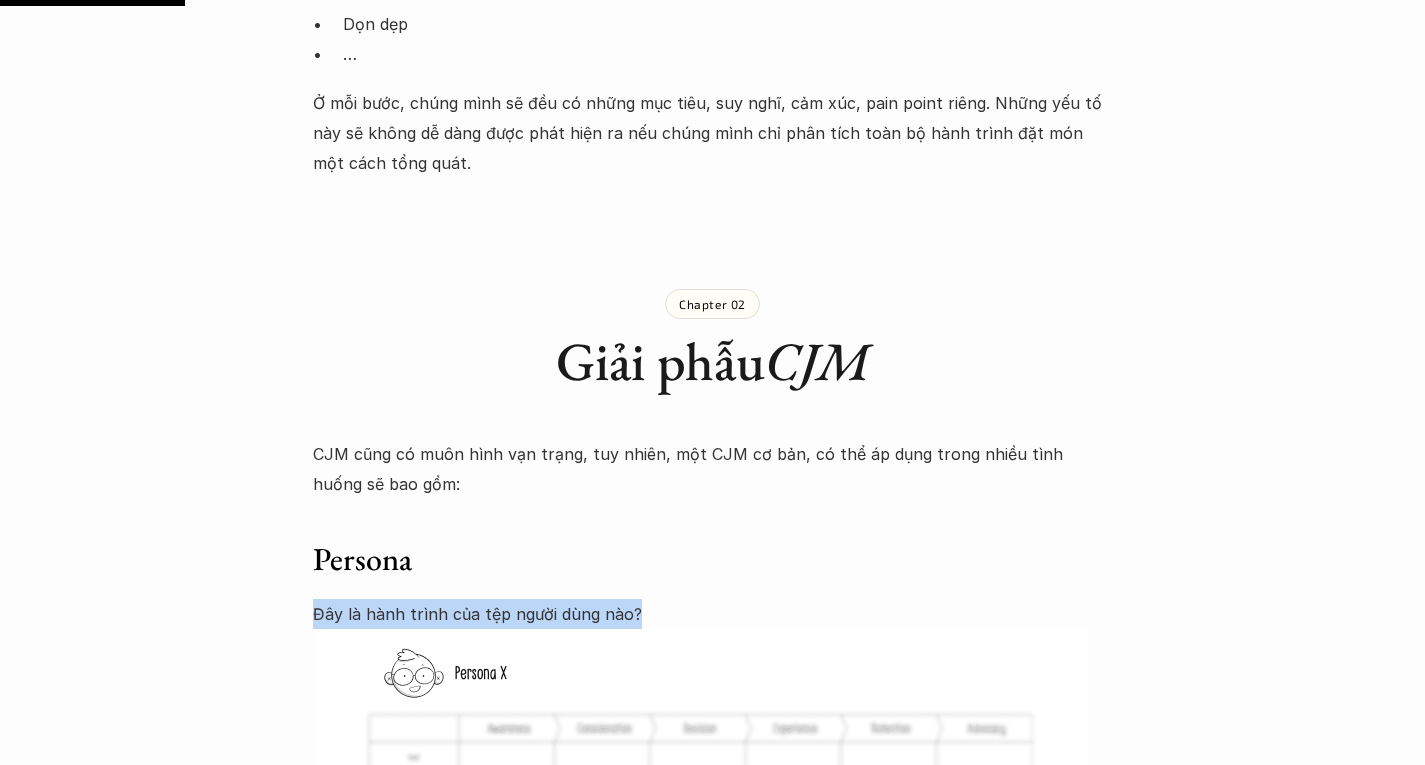 drag, startPoint x: 283, startPoint y: 468, endPoint x: 643, endPoint y: 475, distance: 360.06805 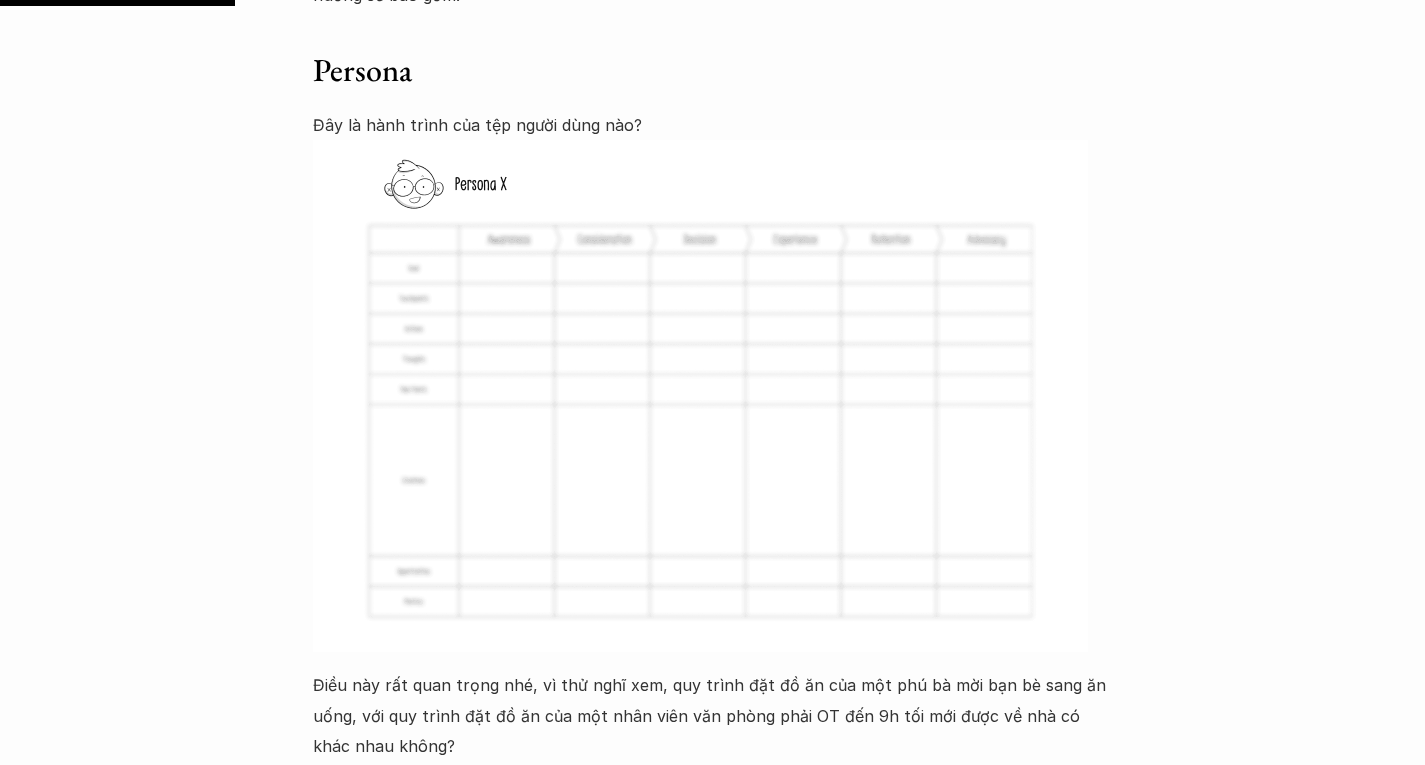 scroll, scrollTop: 2600, scrollLeft: 0, axis: vertical 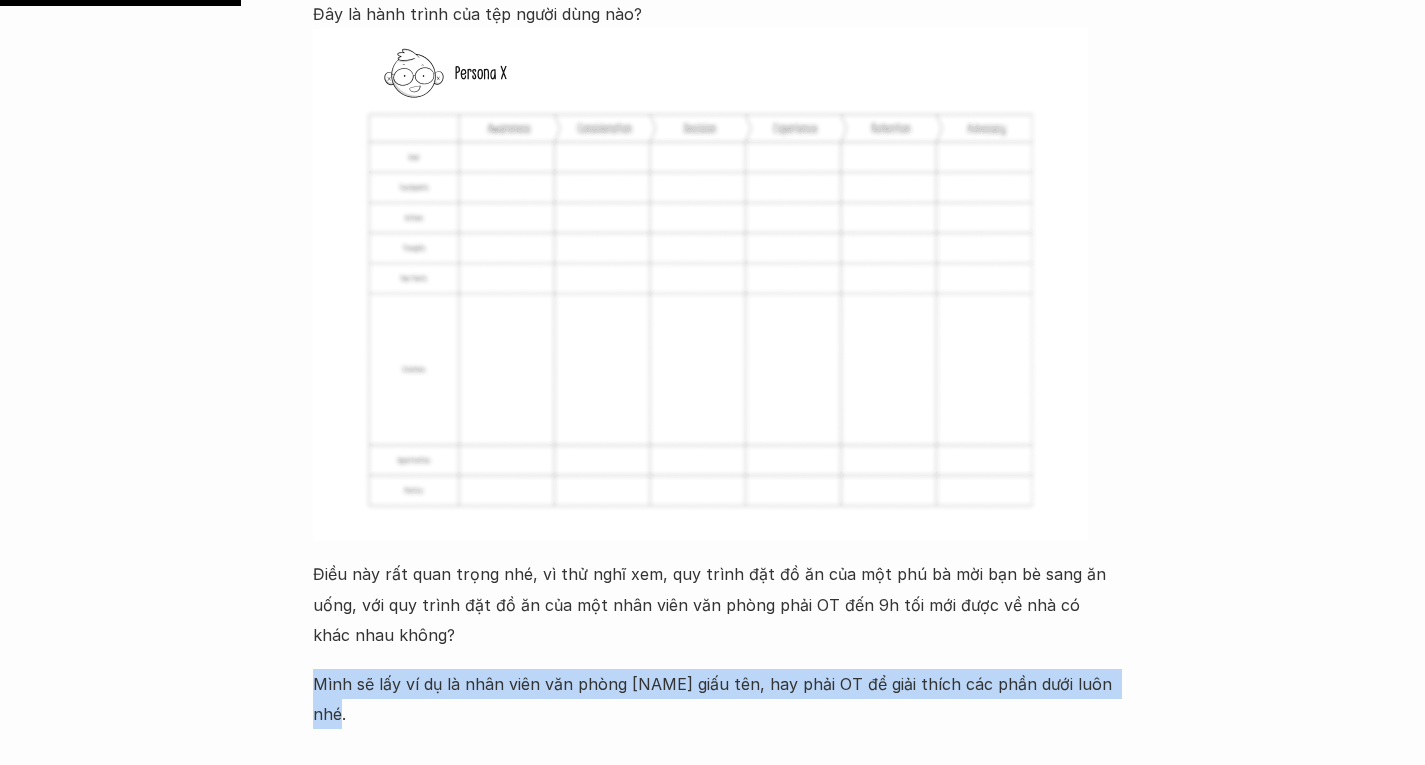 drag, startPoint x: 269, startPoint y: 533, endPoint x: 443, endPoint y: 542, distance: 174.2326 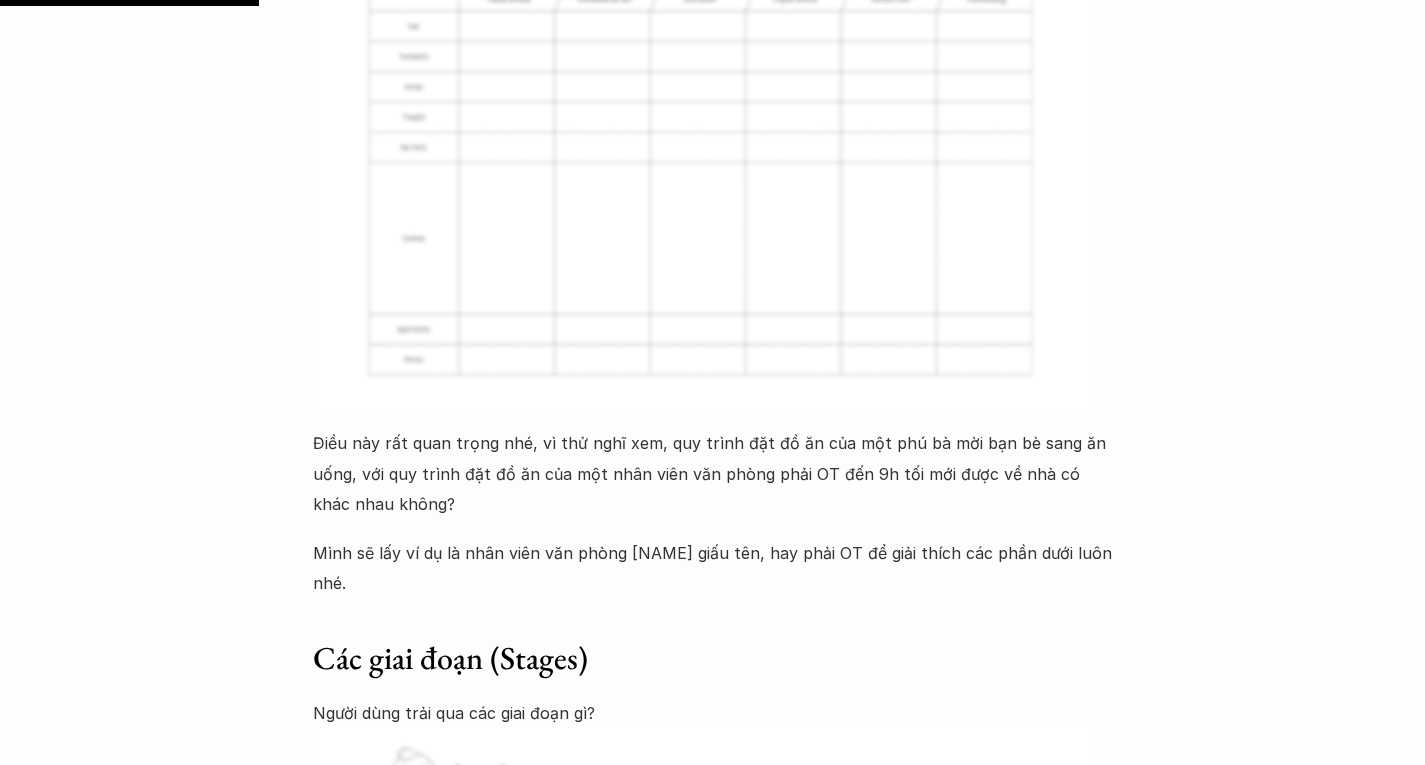scroll, scrollTop: 2800, scrollLeft: 0, axis: vertical 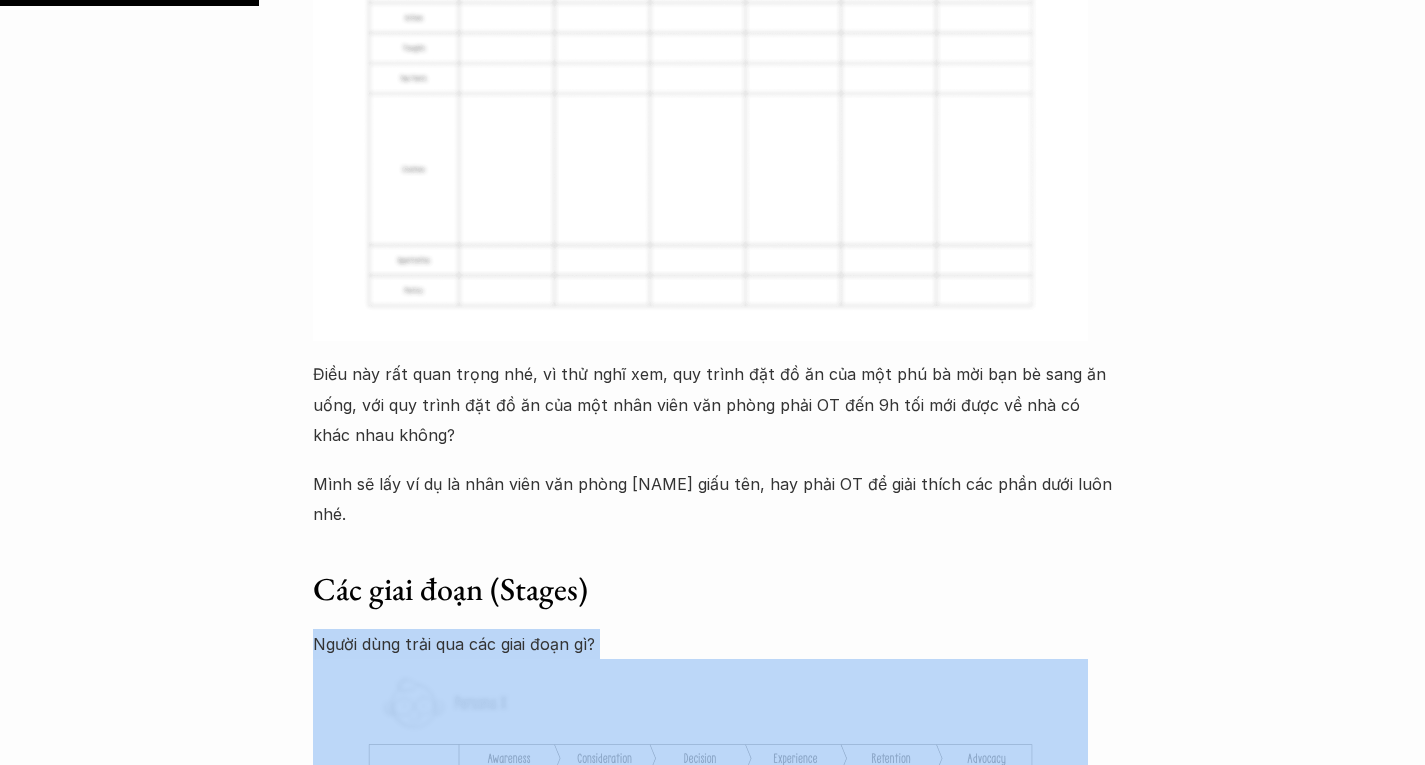 drag, startPoint x: 294, startPoint y: 476, endPoint x: 794, endPoint y: 493, distance: 500.2889 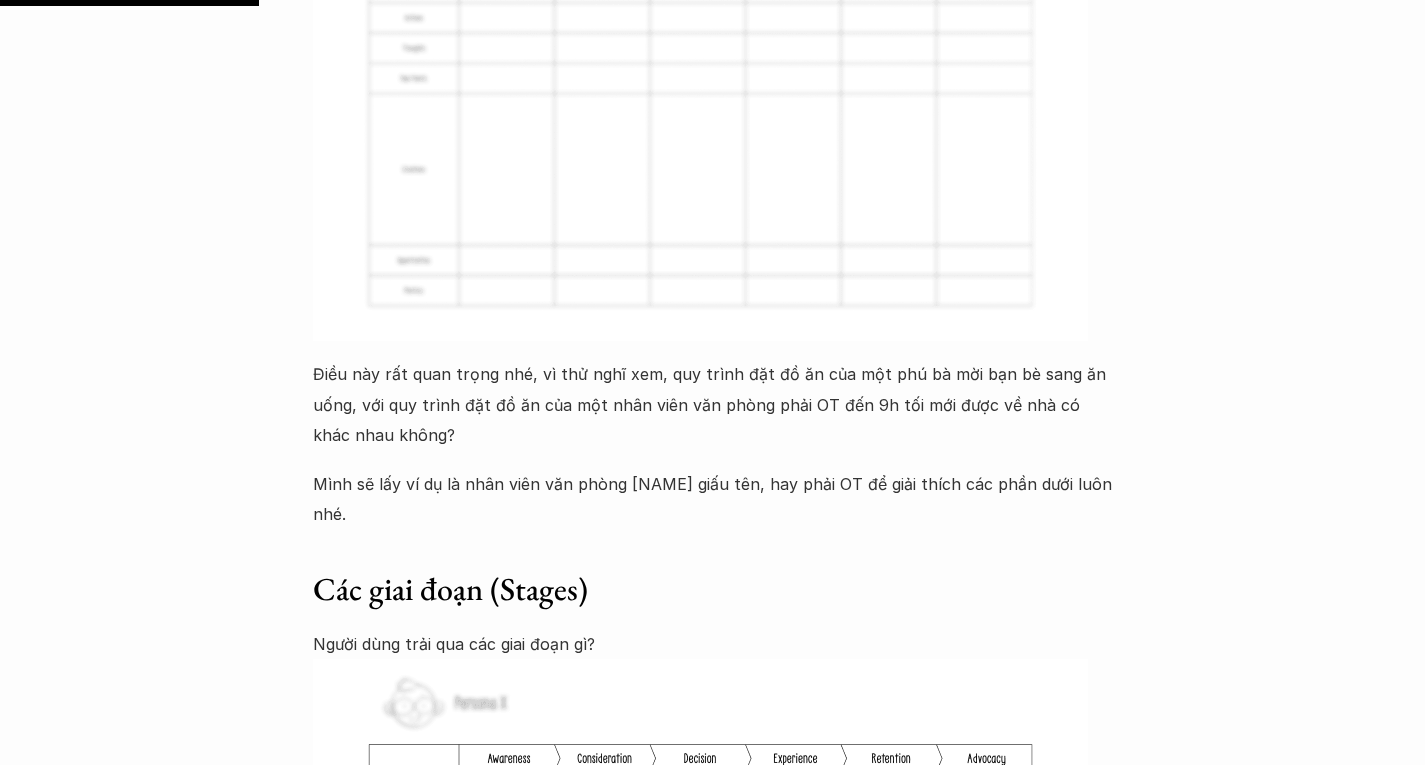 click on "Các giai đoạn (Stages)" at bounding box center [713, 590] 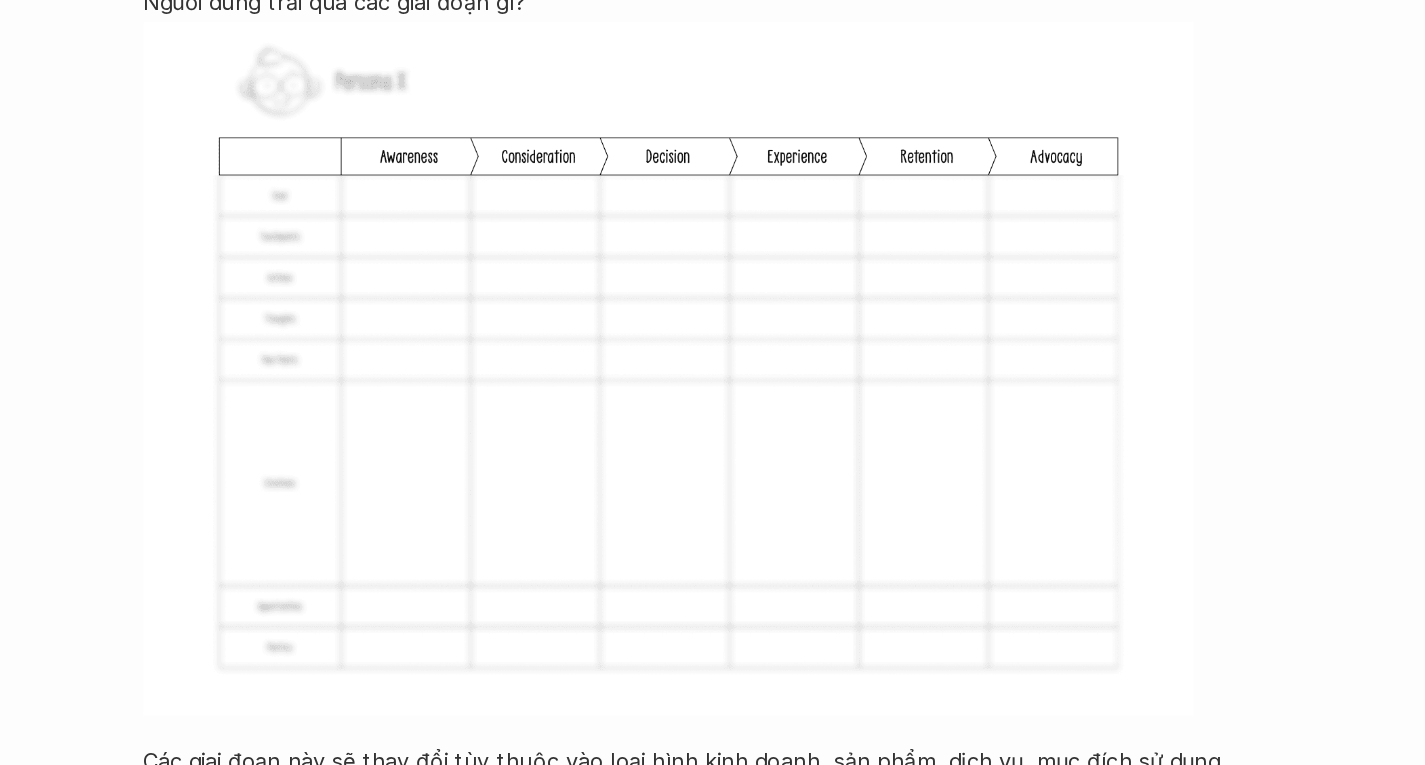scroll, scrollTop: 3244, scrollLeft: 0, axis: vertical 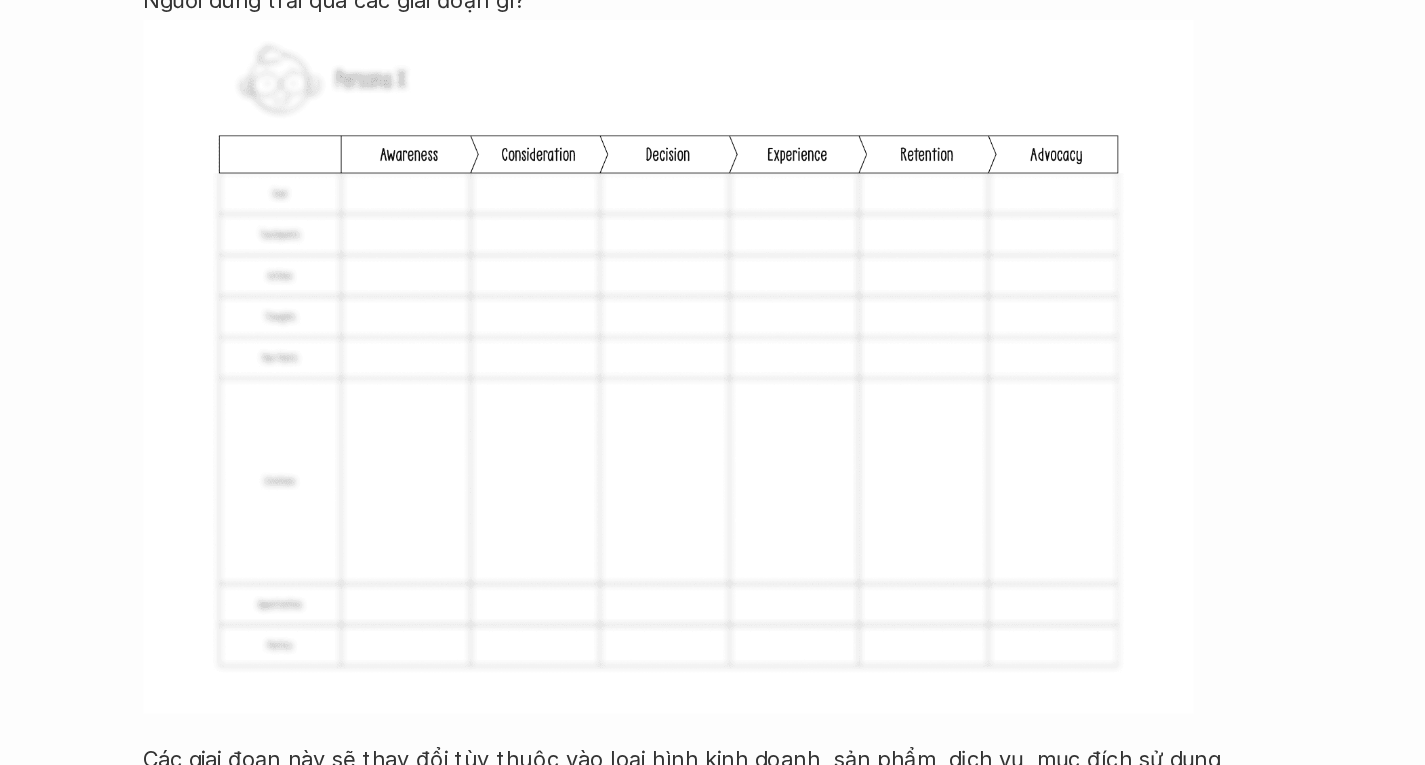 drag, startPoint x: 320, startPoint y: 672, endPoint x: 484, endPoint y: 691, distance: 165.09694 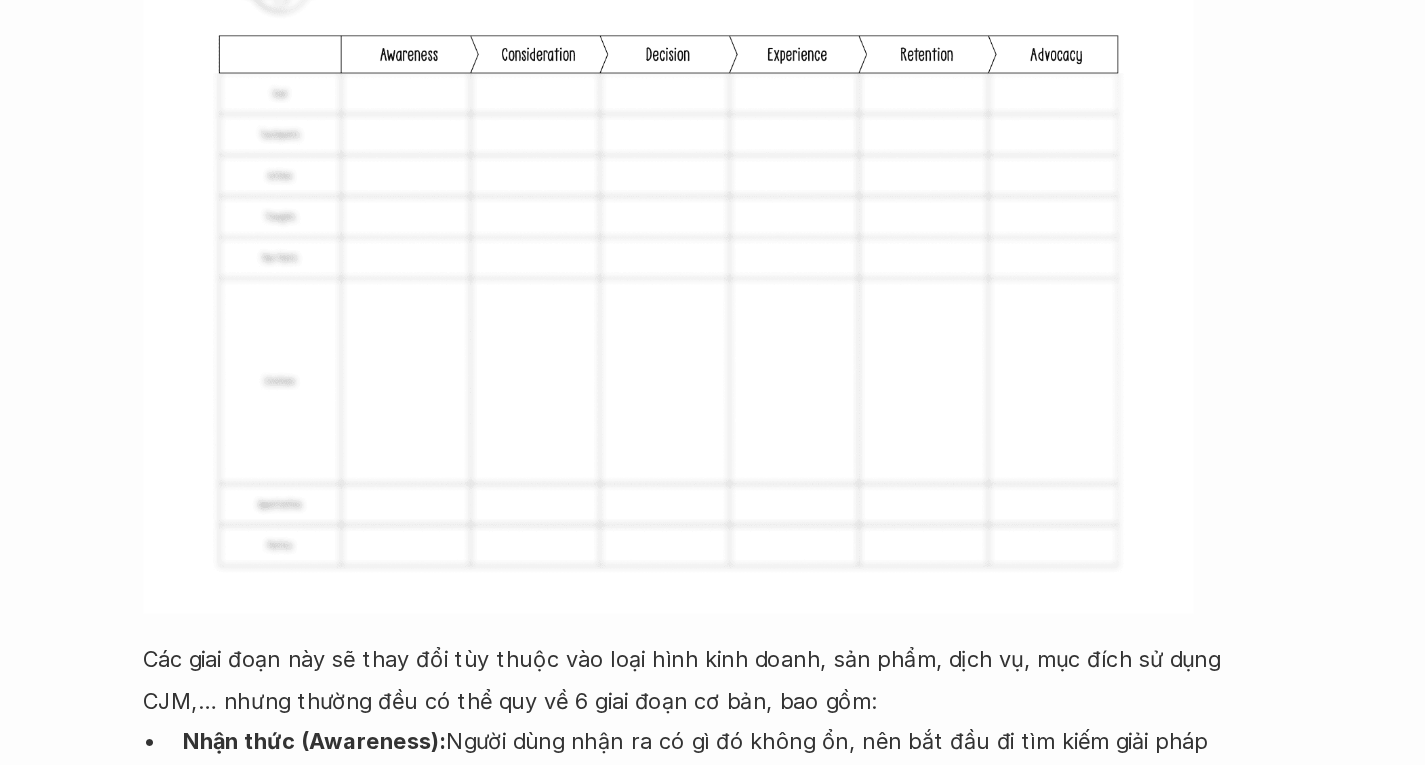 click on "Cân nhắc (Consideration):  Người dùng cân đo đong đếm xem nên giải quyết cái “không ổn” đó bằng cách nào, bằng sản phẩm dịch vụ gì? Ví dụ: [NAME] cân nhắc xem nên tự nấu hay gọi đồ ăn ngoài, hay nên đi ăn trực." at bounding box center [728, 868] 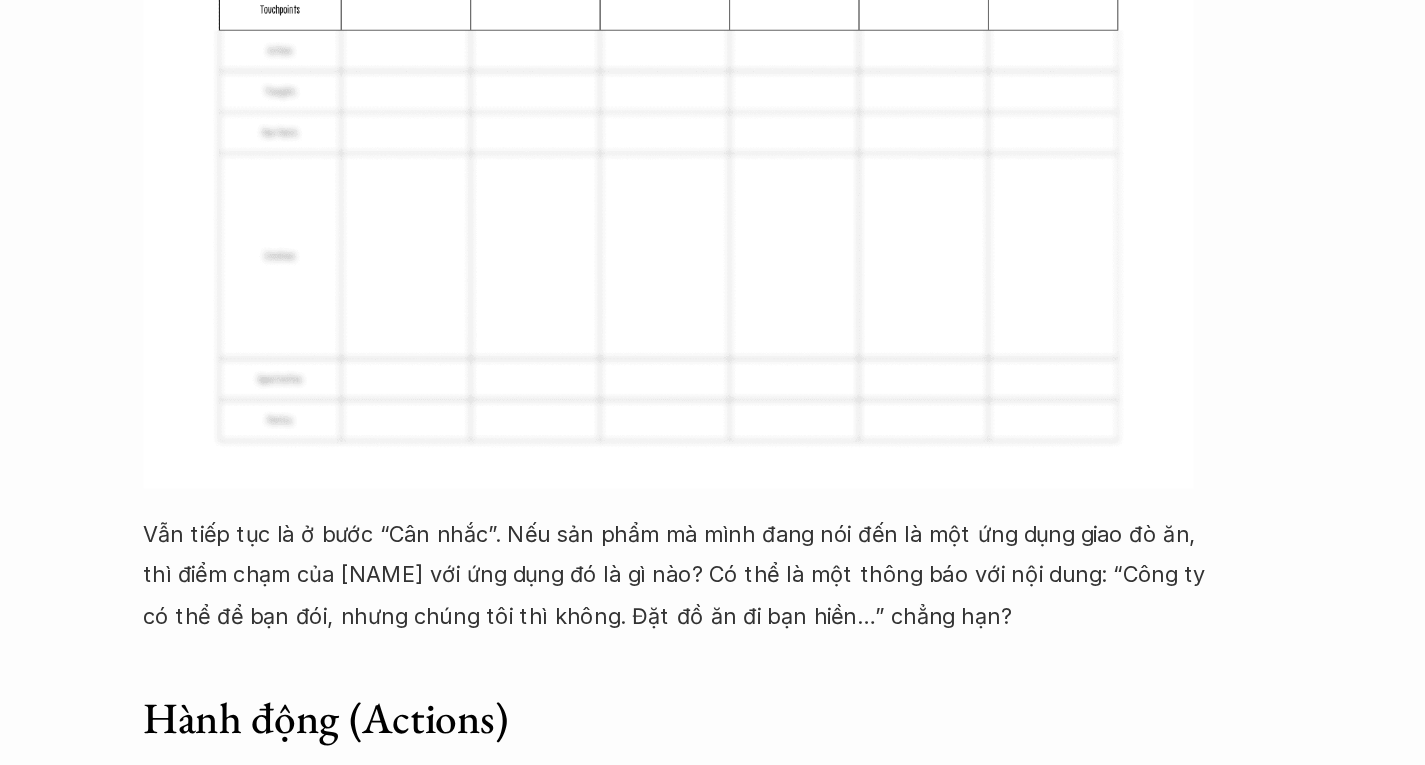 scroll, scrollTop: 5677, scrollLeft: 0, axis: vertical 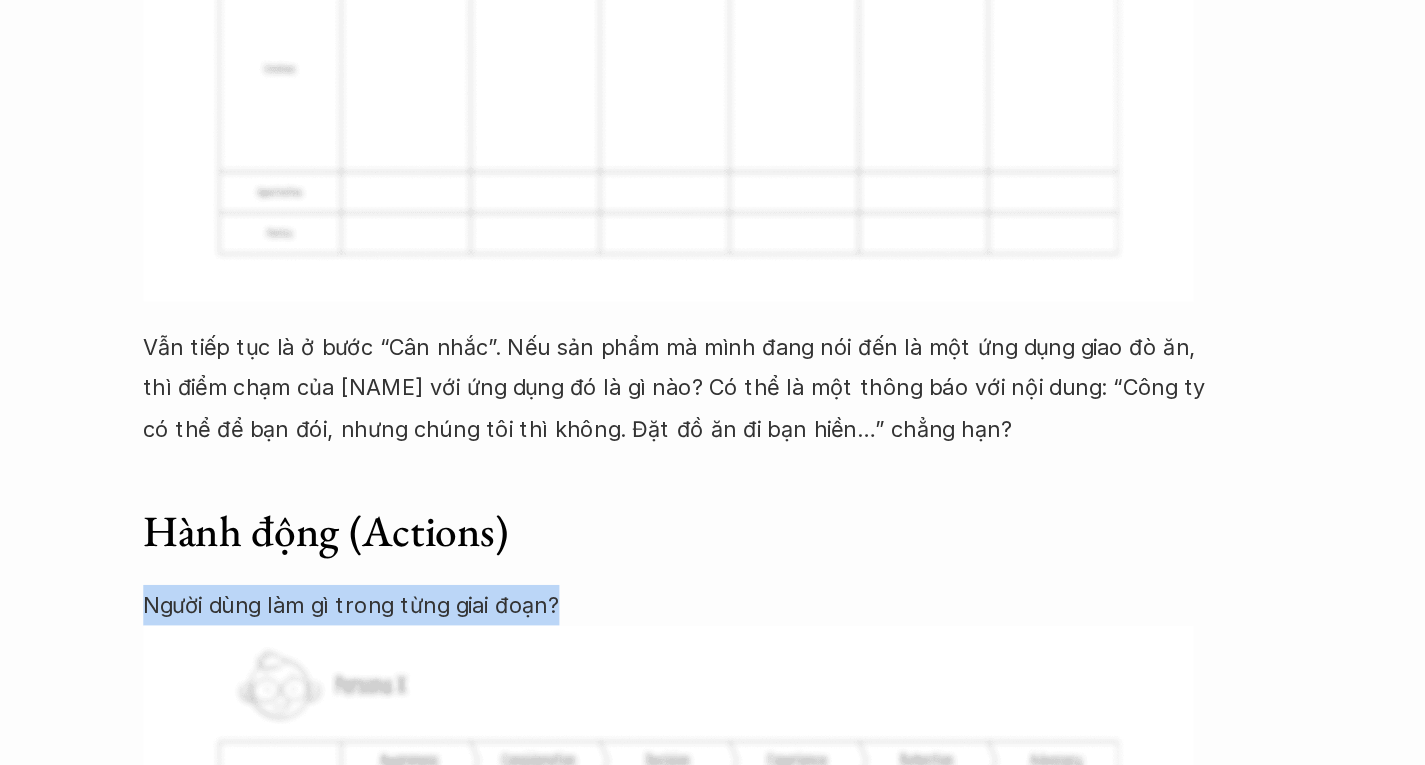 drag, startPoint x: 308, startPoint y: 417, endPoint x: 653, endPoint y: 398, distance: 345.5228 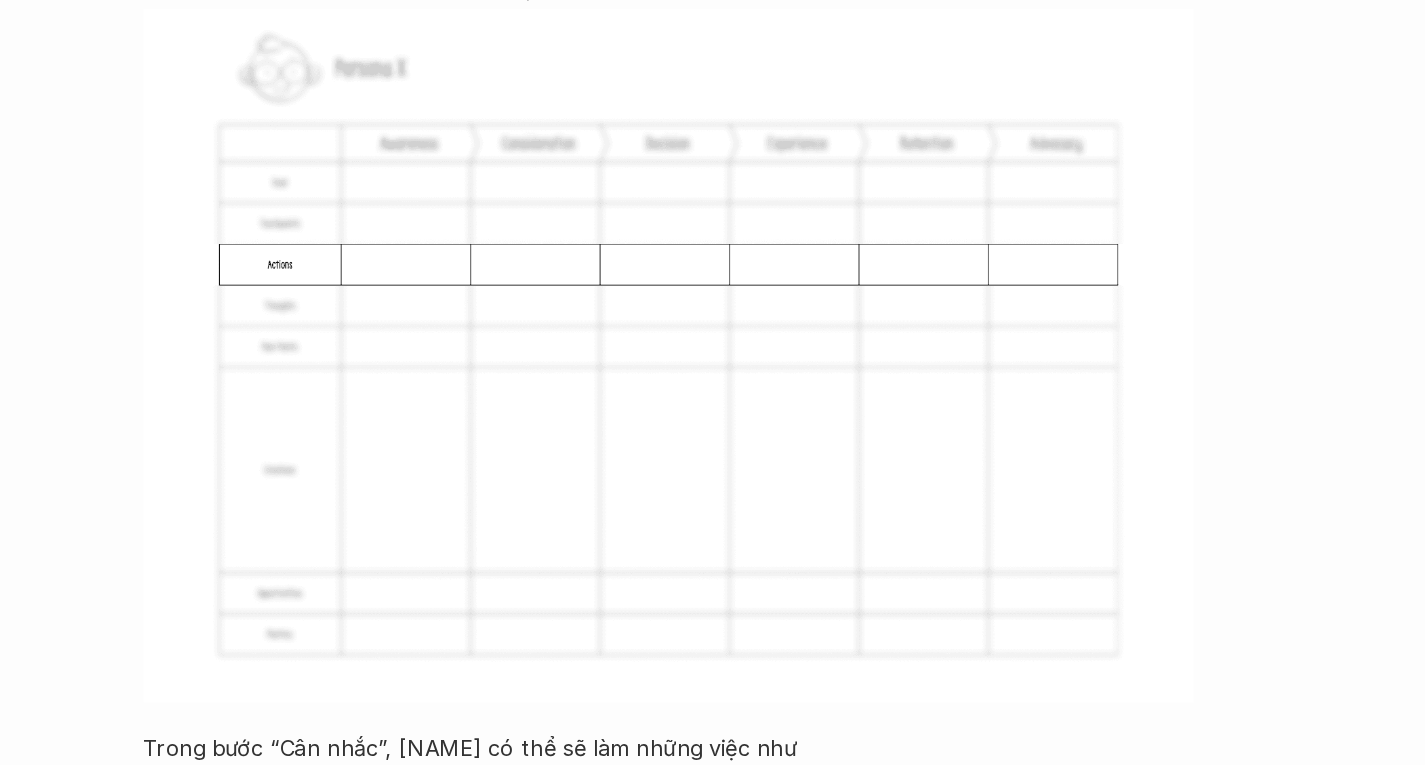scroll, scrollTop: 6193, scrollLeft: 0, axis: vertical 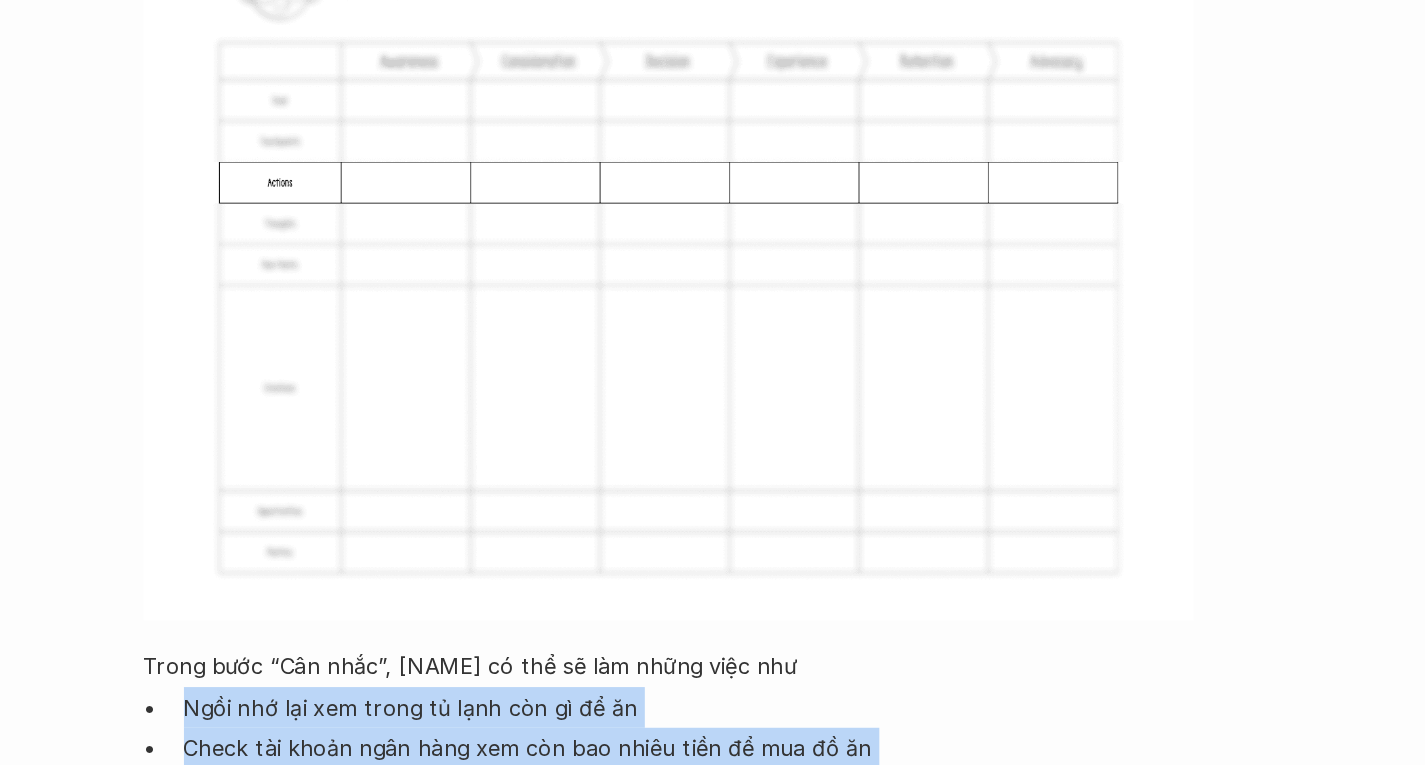 drag, startPoint x: 386, startPoint y: 577, endPoint x: 319, endPoint y: 468, distance: 127.9453 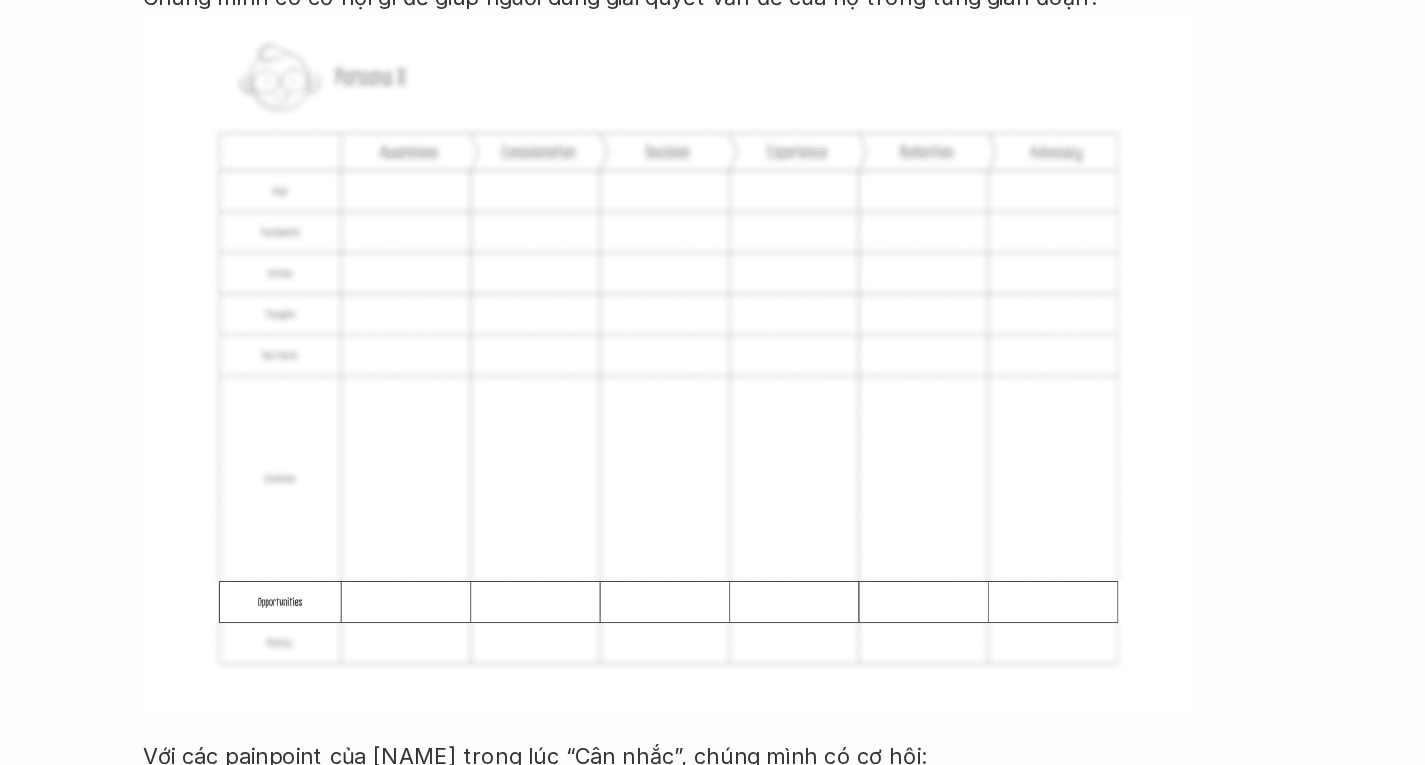 scroll, scrollTop: 9733, scrollLeft: 0, axis: vertical 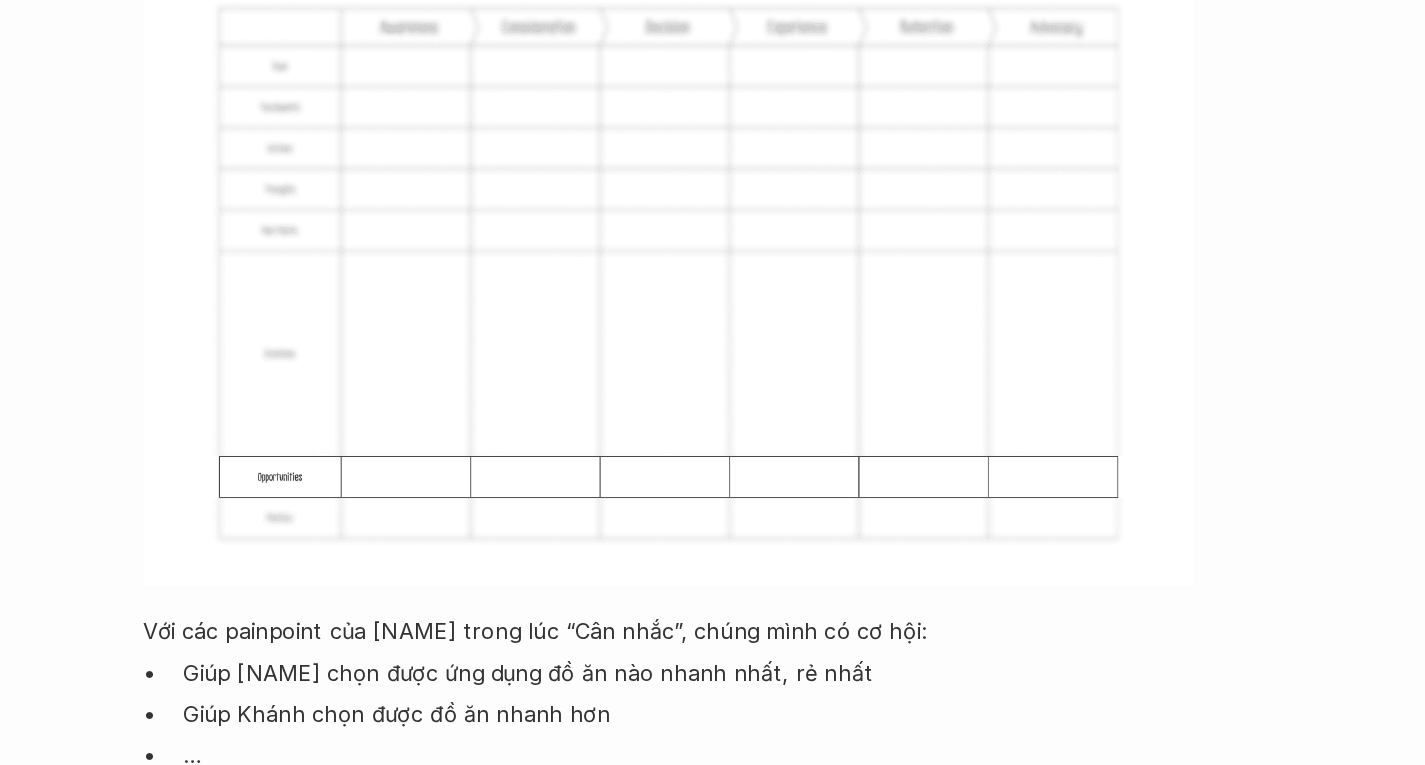 drag, startPoint x: 312, startPoint y: 467, endPoint x: 1085, endPoint y: 541, distance: 776.53394 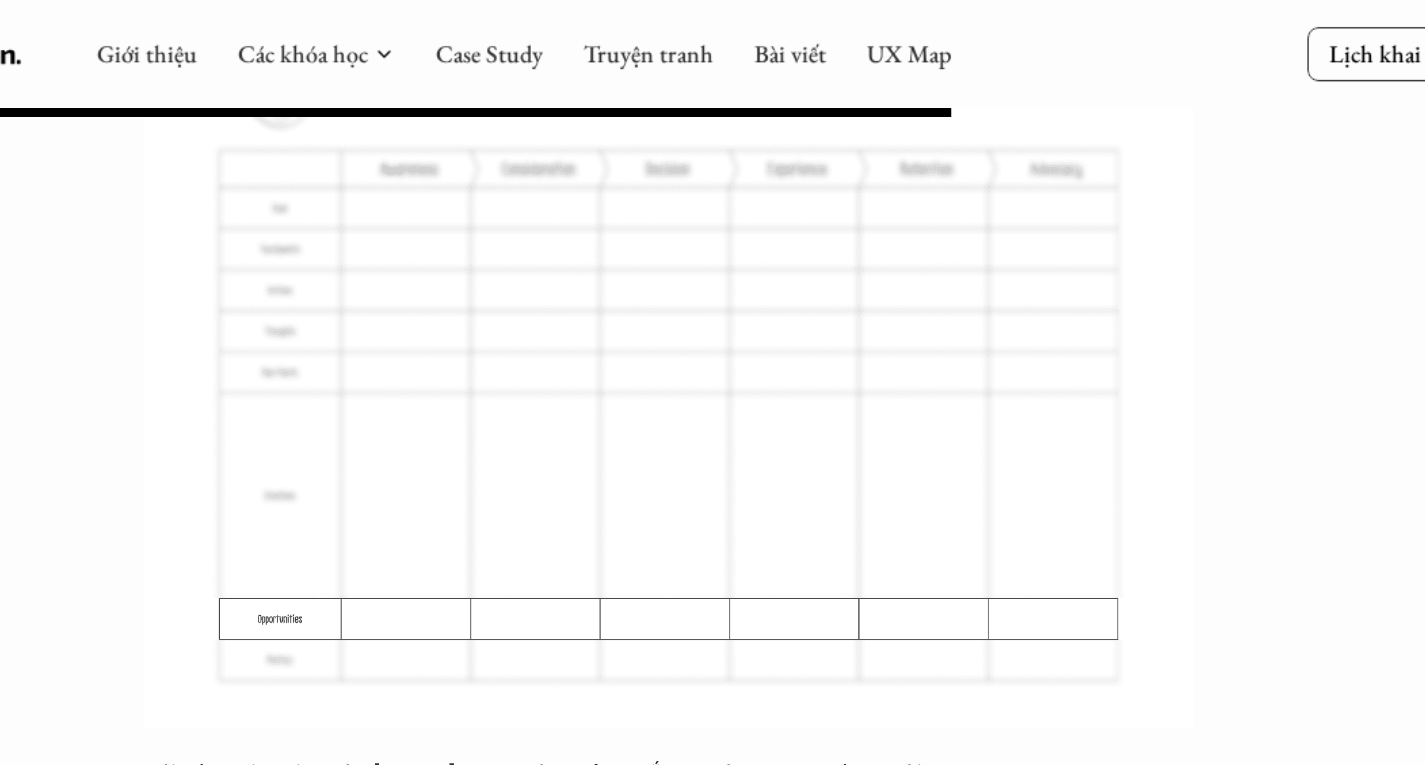 scroll, scrollTop: 9807, scrollLeft: 0, axis: vertical 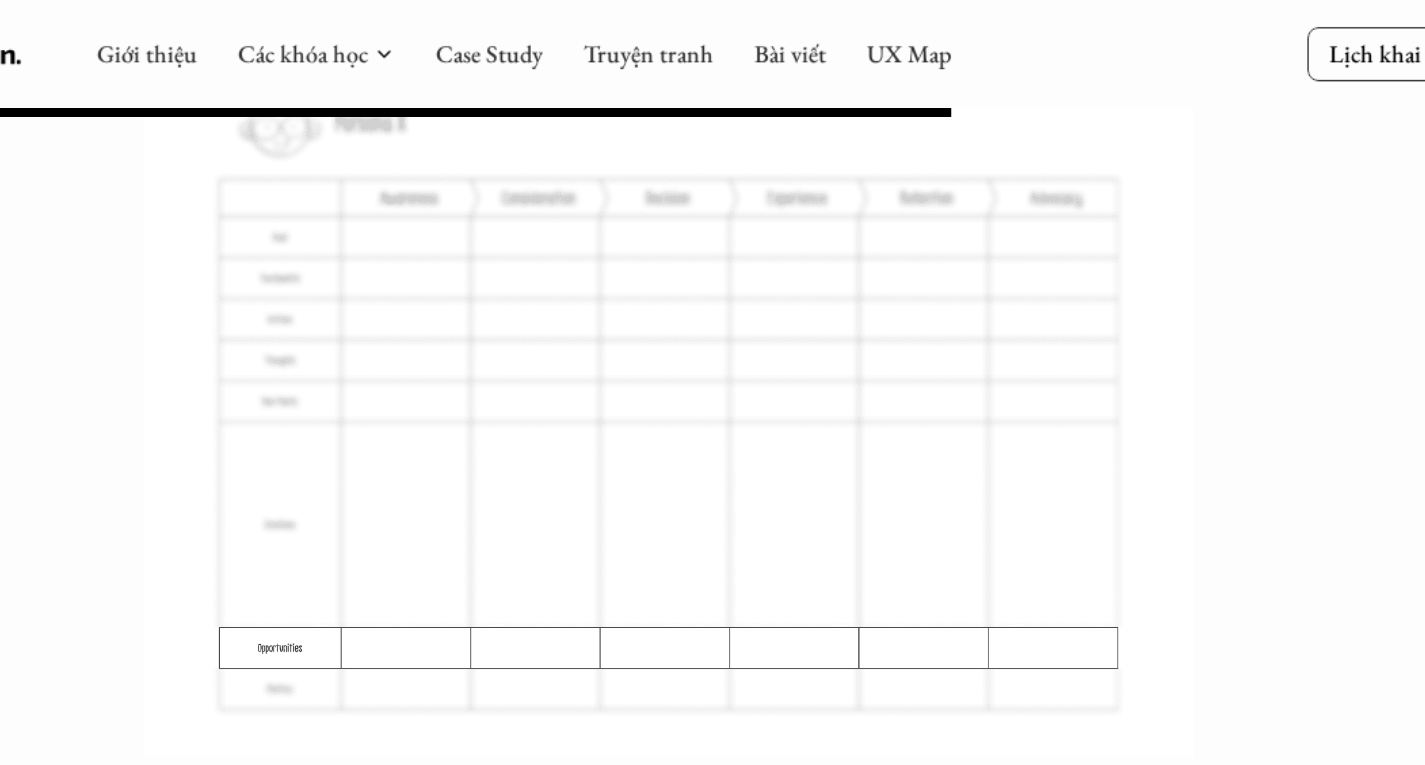 click on "Nếu ở phần cơ hội này, chúng mình điền những thứ như kiểu: “Thêm bộ lọc đồ ăn phù hợp cho người không có thời gian nấu nướng” thì đây là giải pháp rồi. Việc chốt giải pháp quá sớm ngay trong CJM sẽ giới hạn khả năng sáng tạo của chúng mình đó. Nhớ là mình đang Ideate, chứ chưa Deliver đâu nhé!" at bounding box center (713, 810) 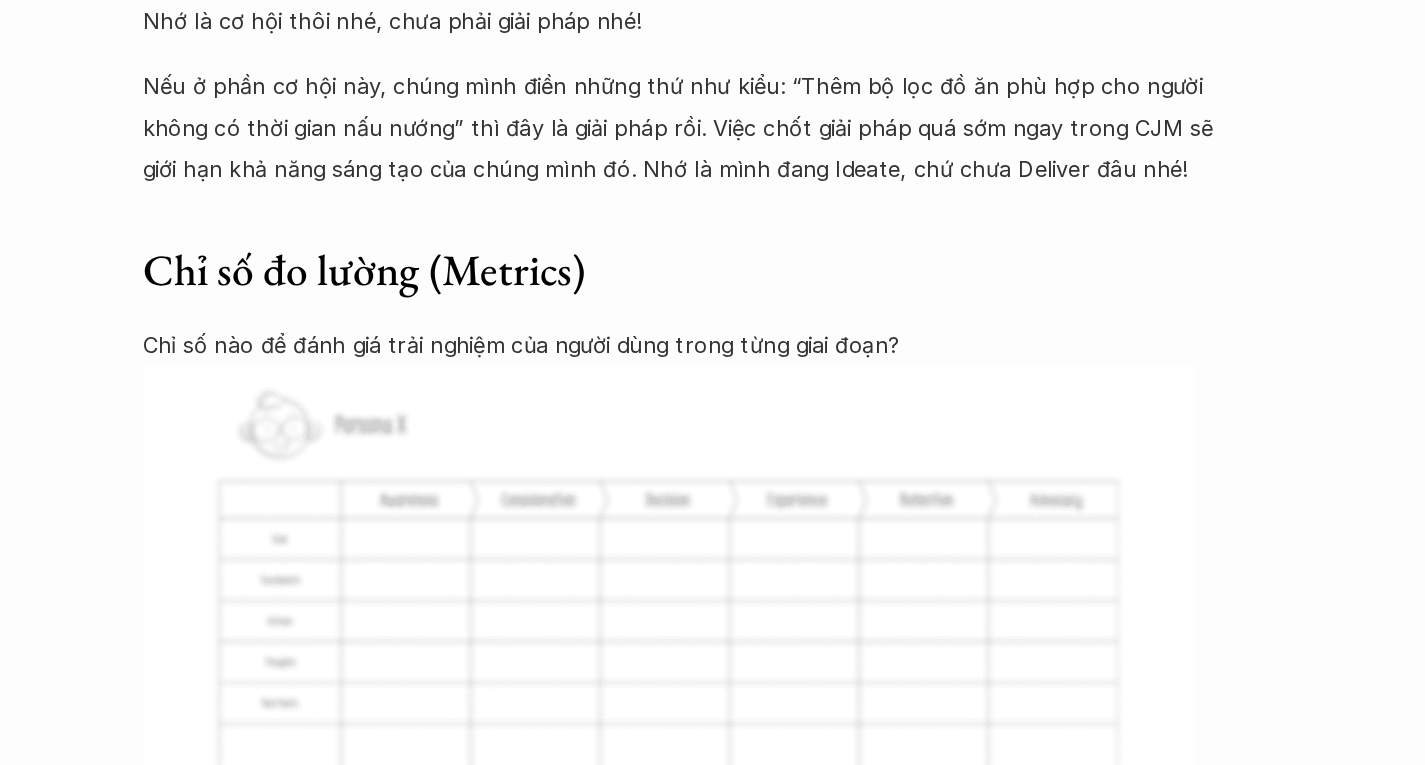 scroll, scrollTop: 10396, scrollLeft: 0, axis: vertical 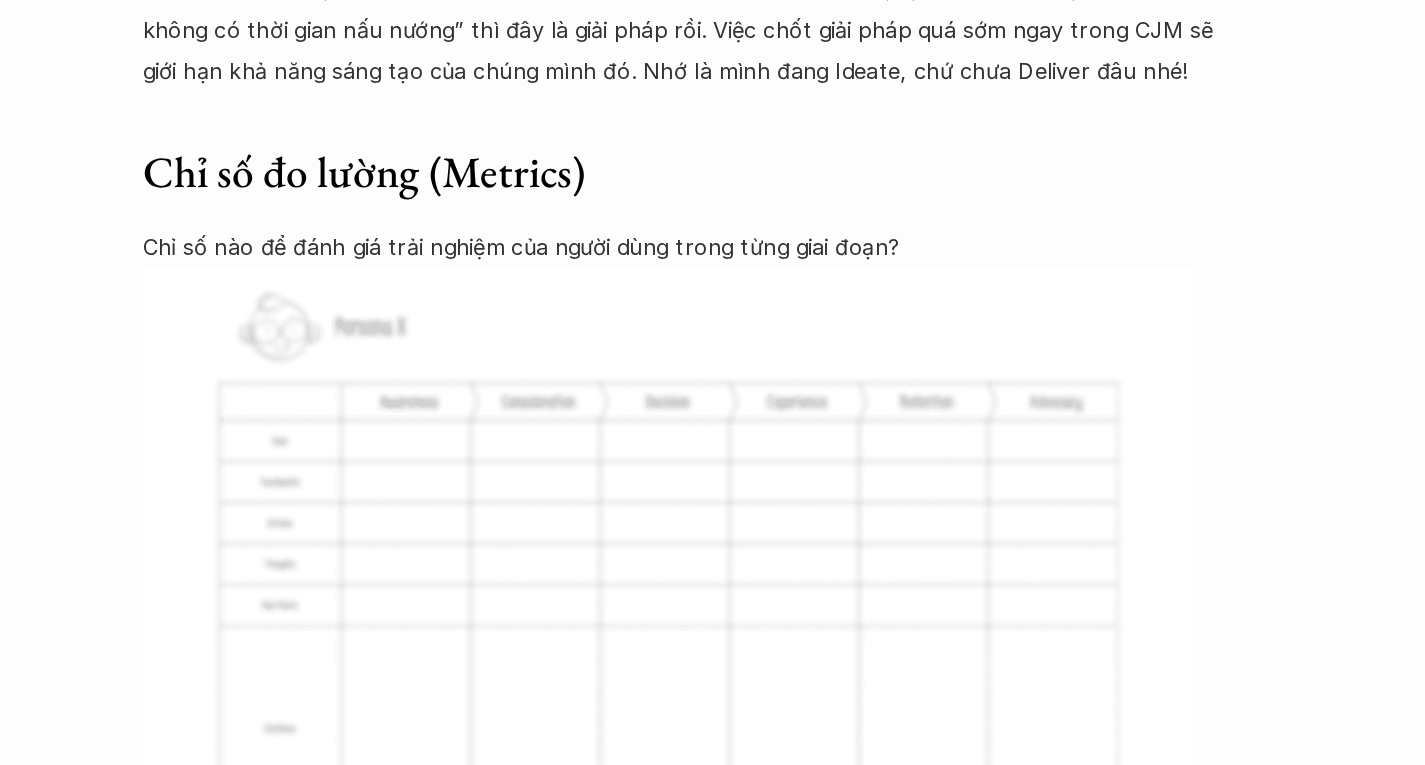 drag, startPoint x: 294, startPoint y: 524, endPoint x: 374, endPoint y: 596, distance: 107.62899 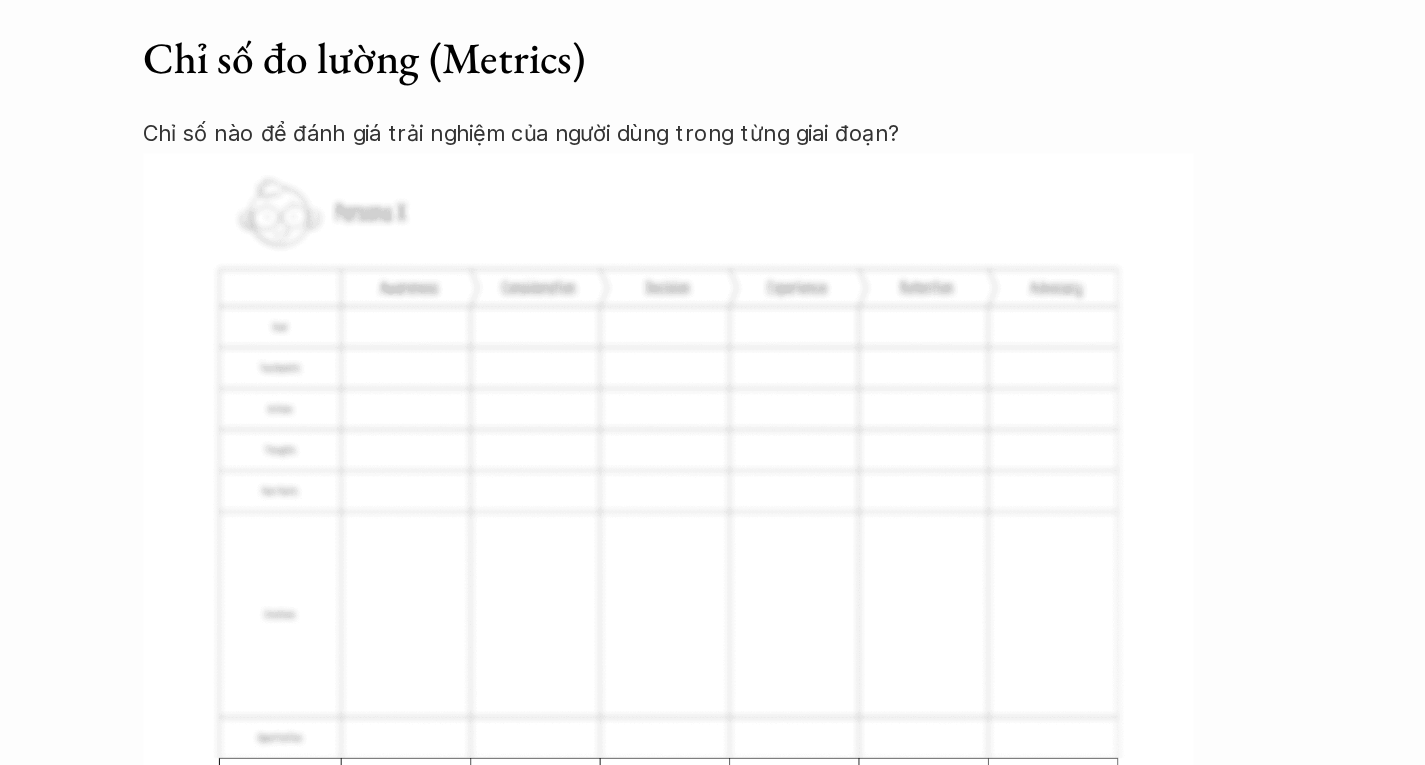 scroll, scrollTop: 10544, scrollLeft: 0, axis: vertical 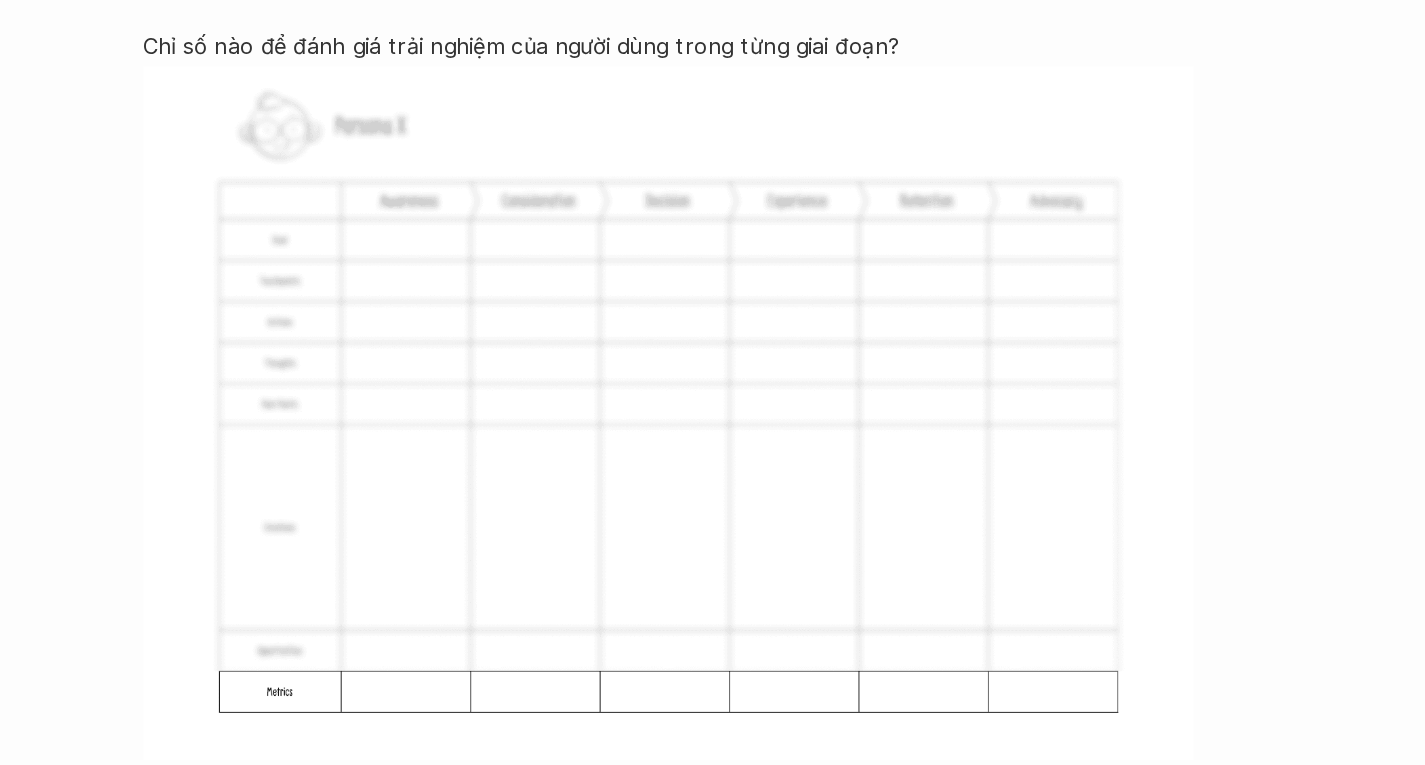 drag, startPoint x: 336, startPoint y: 516, endPoint x: 751, endPoint y: 512, distance: 415.0193 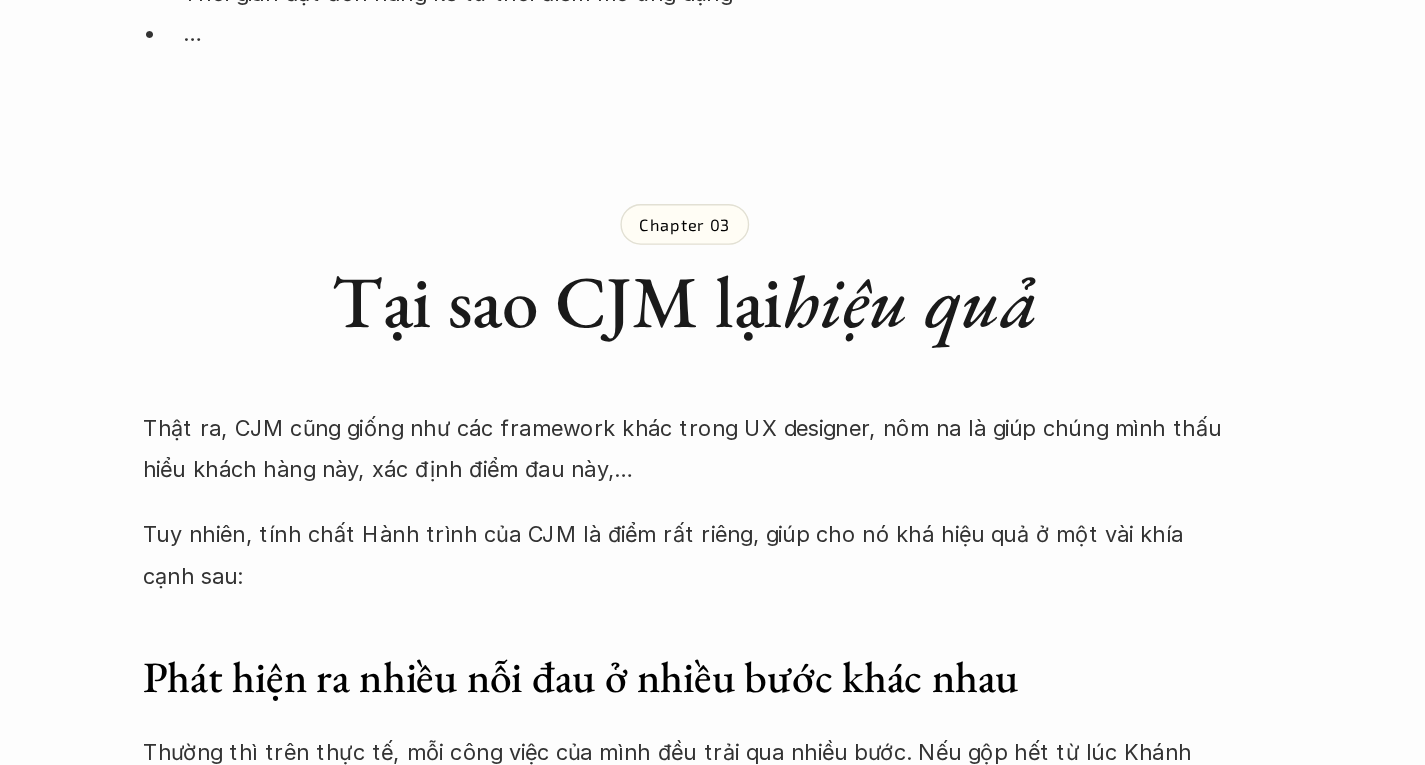 scroll, scrollTop: 11355, scrollLeft: 0, axis: vertical 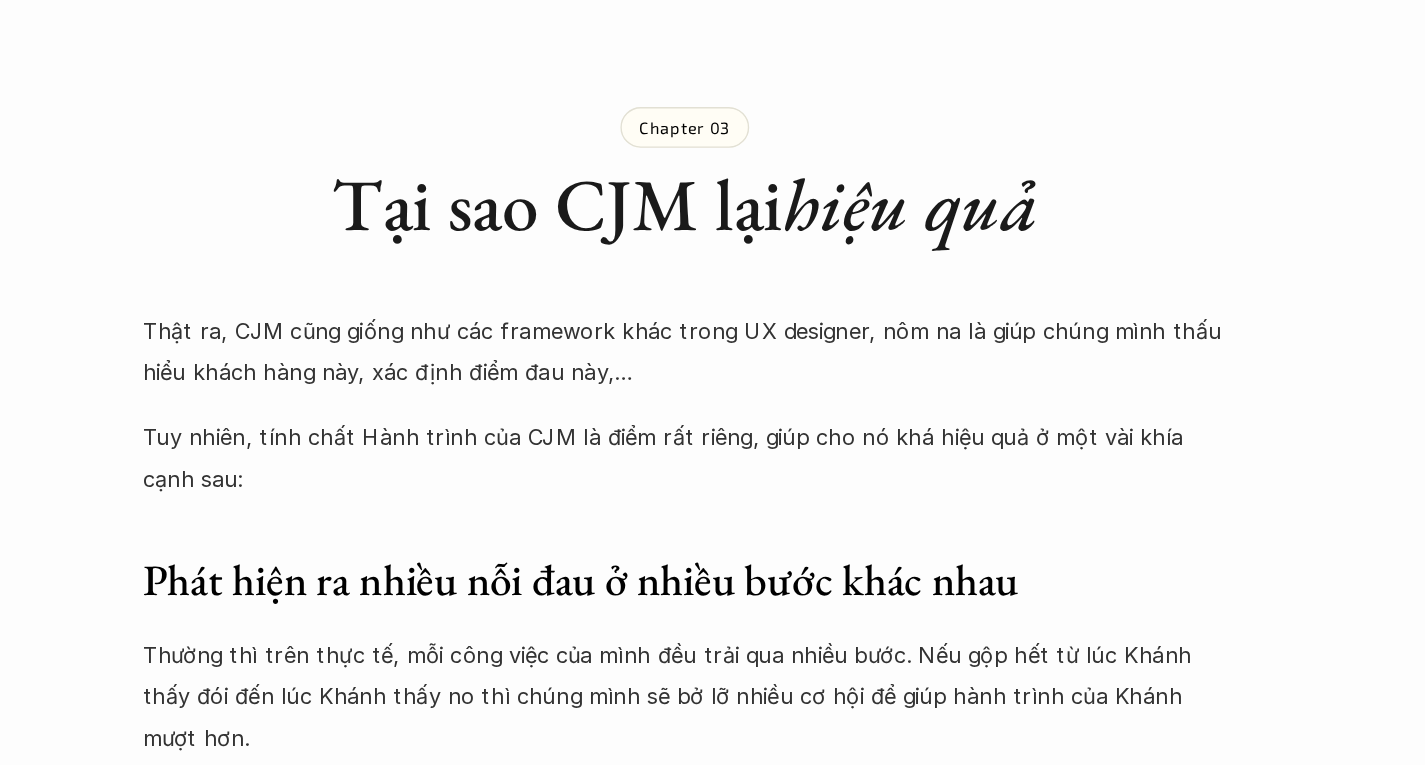 drag, startPoint x: 486, startPoint y: 596, endPoint x: 544, endPoint y: 601, distance: 58.21512 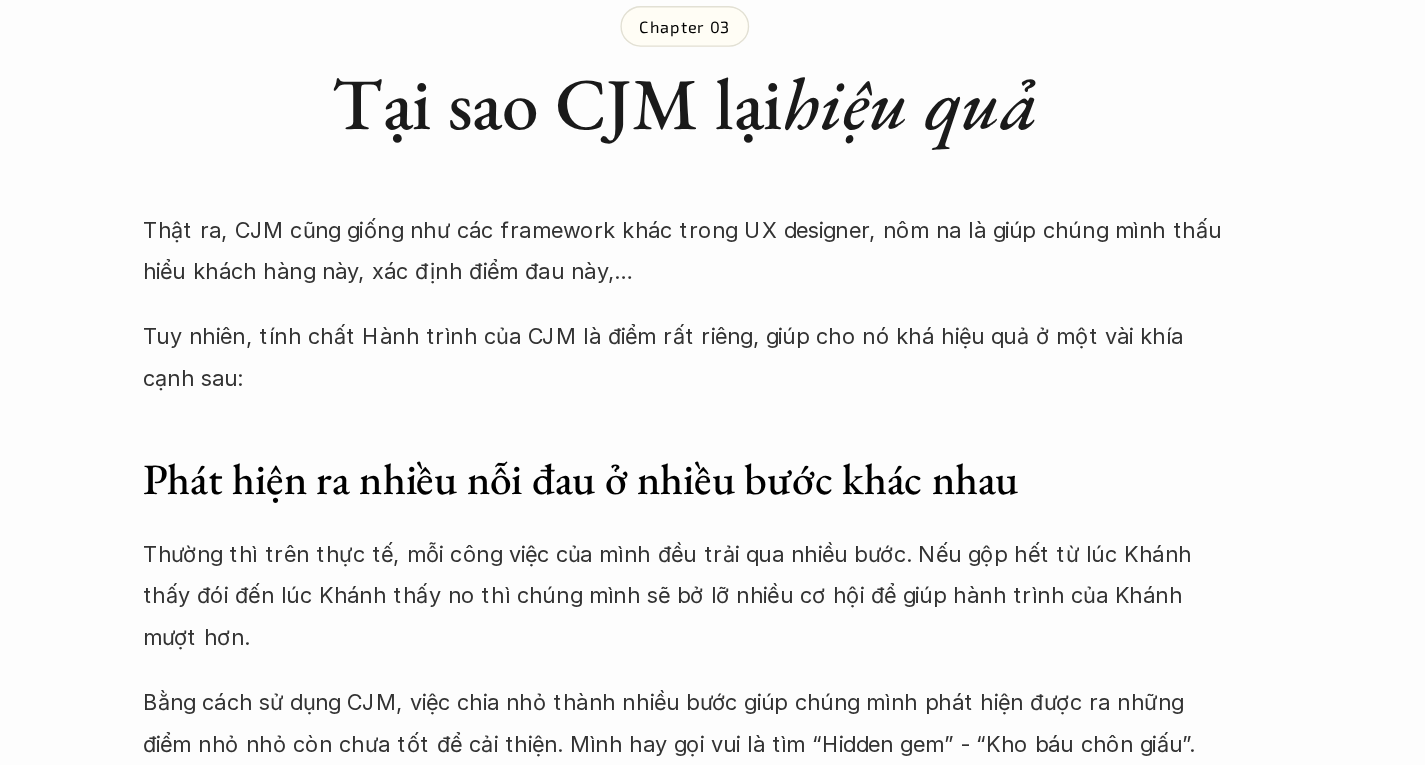 drag, startPoint x: 316, startPoint y: 621, endPoint x: 893, endPoint y: 640, distance: 577.31274 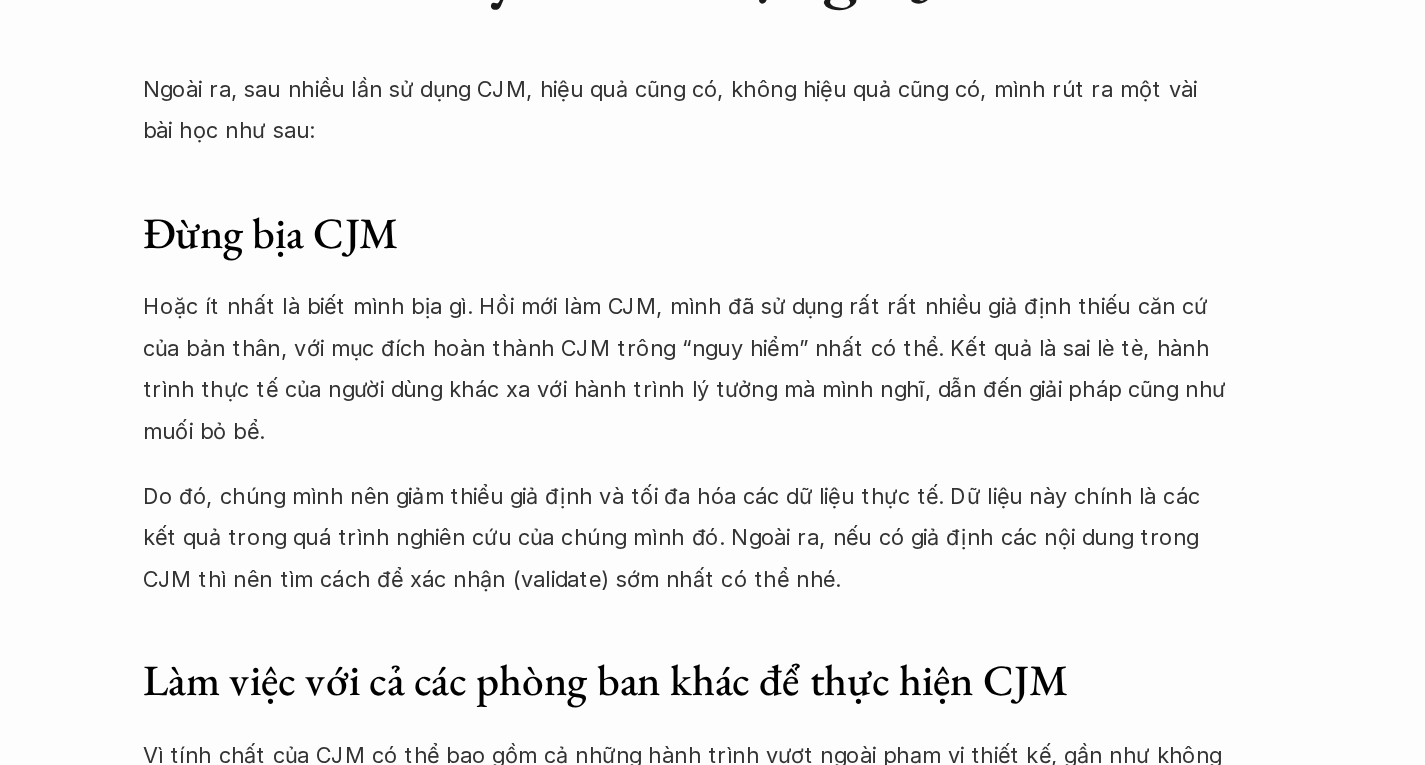 scroll, scrollTop: 12755, scrollLeft: 0, axis: vertical 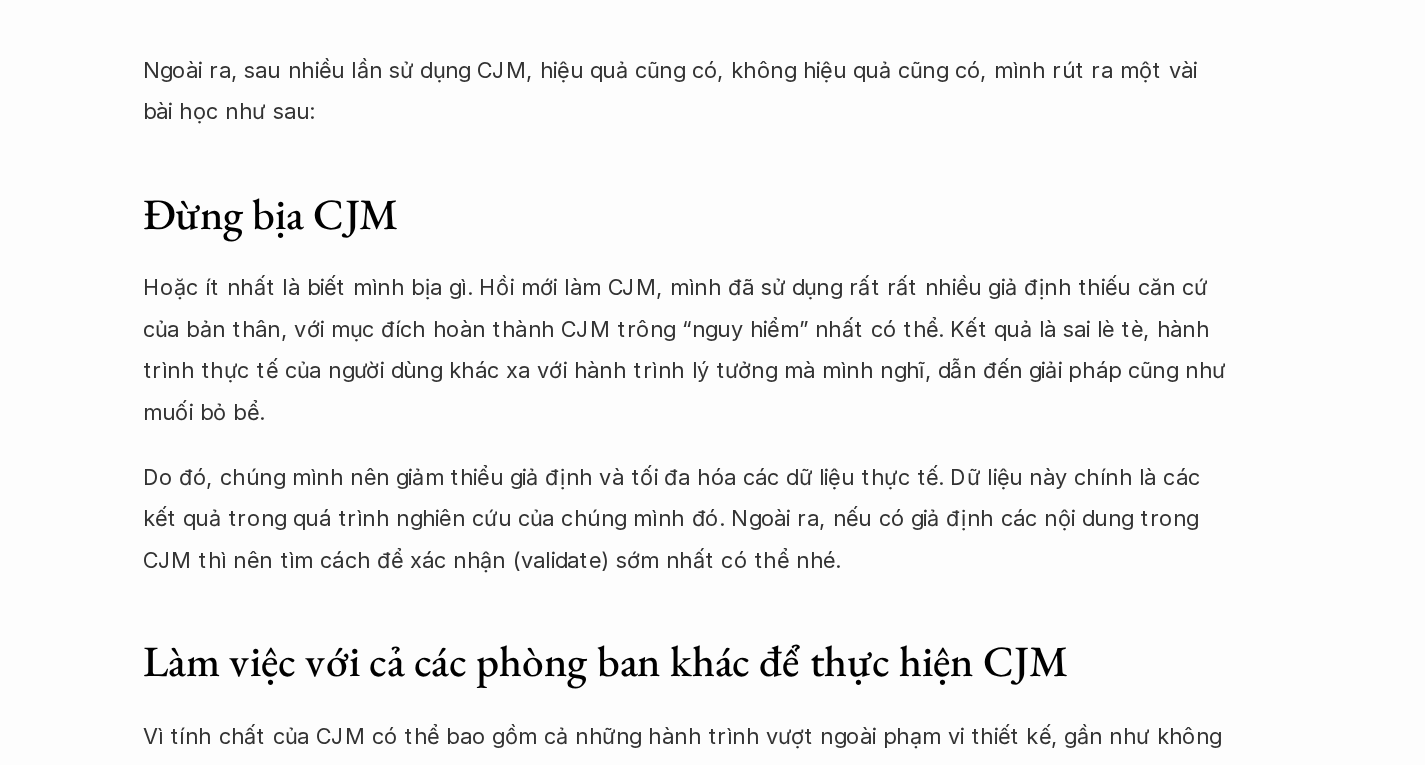 drag, startPoint x: 319, startPoint y: 486, endPoint x: 1092, endPoint y: 615, distance: 783.69 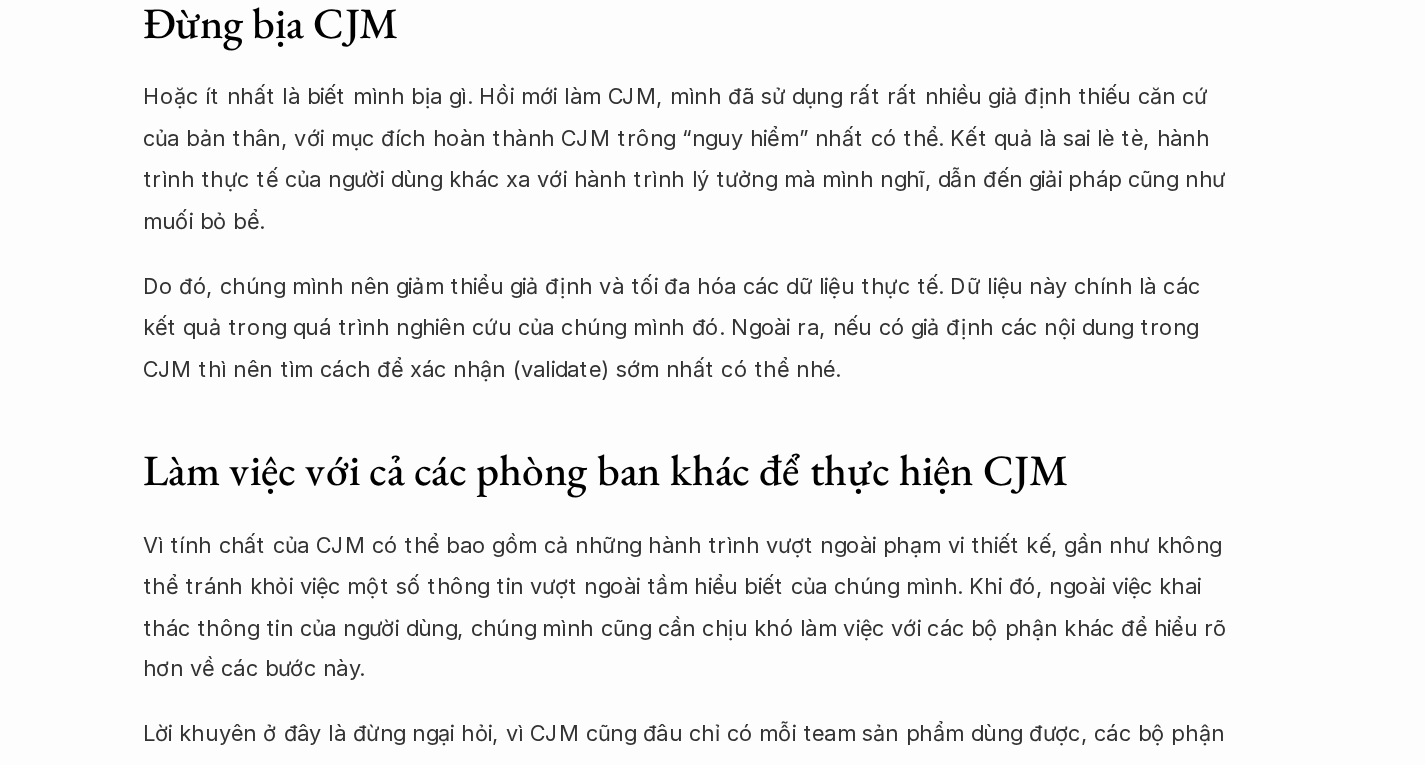 scroll, scrollTop: 13124, scrollLeft: 0, axis: vertical 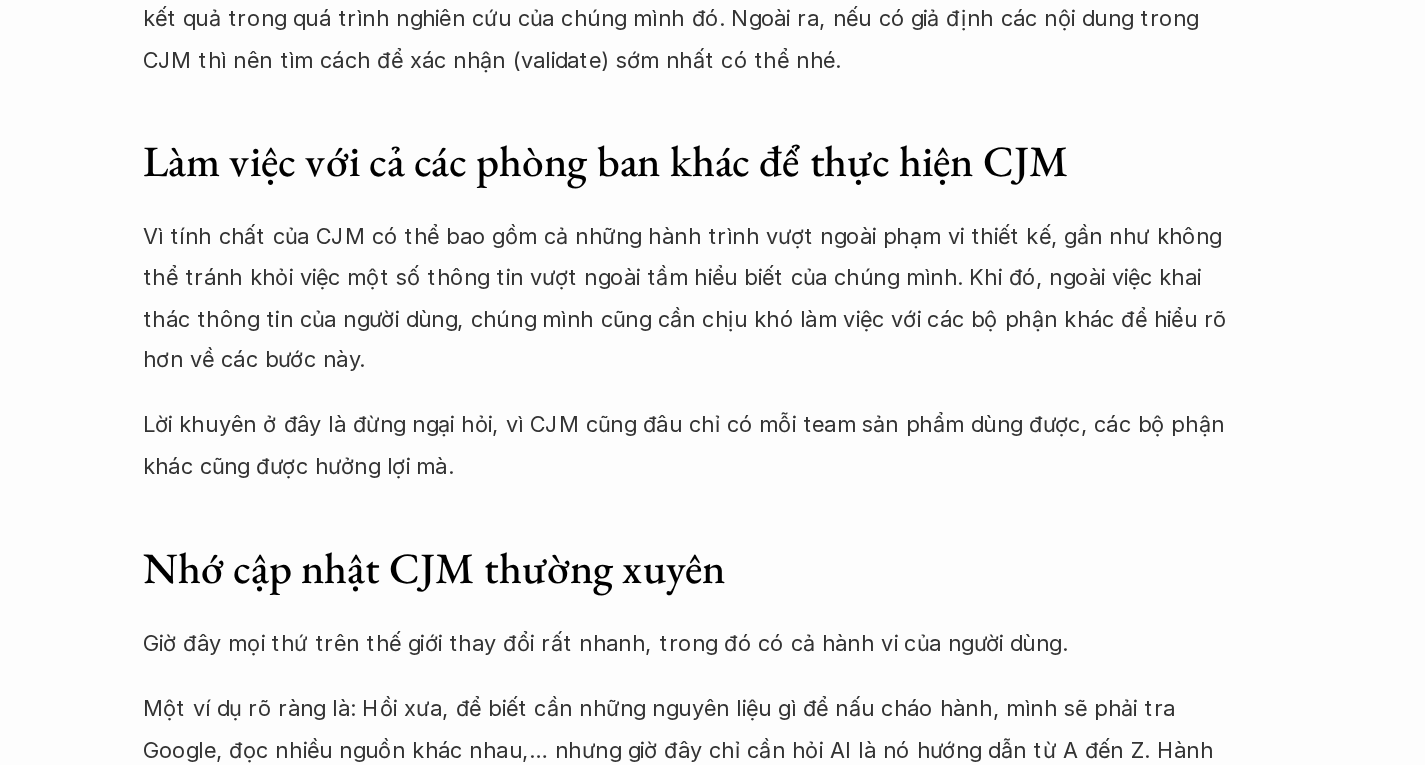 click on "So sánh CJM và  một vài Framework khác" at bounding box center [713, 1123] 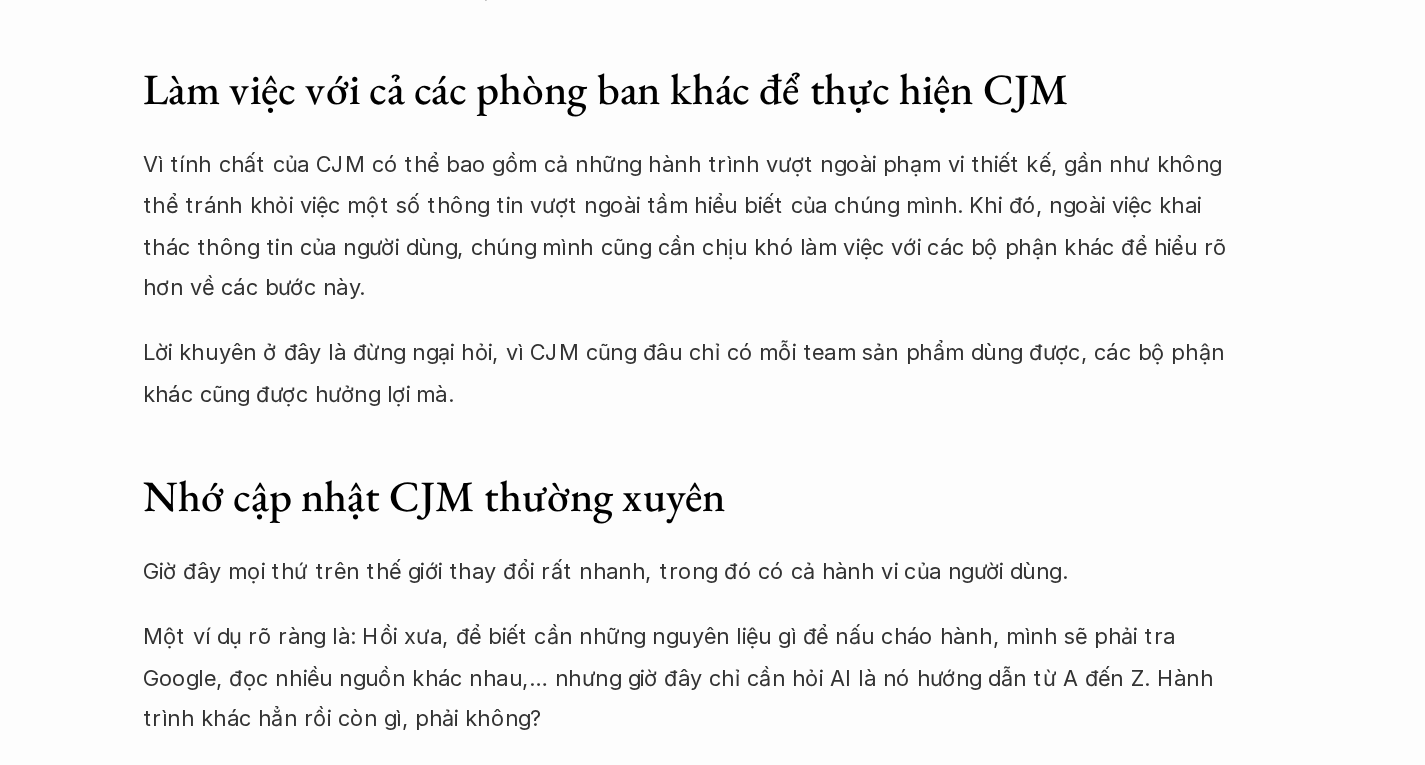 scroll, scrollTop: 13198, scrollLeft: 0, axis: vertical 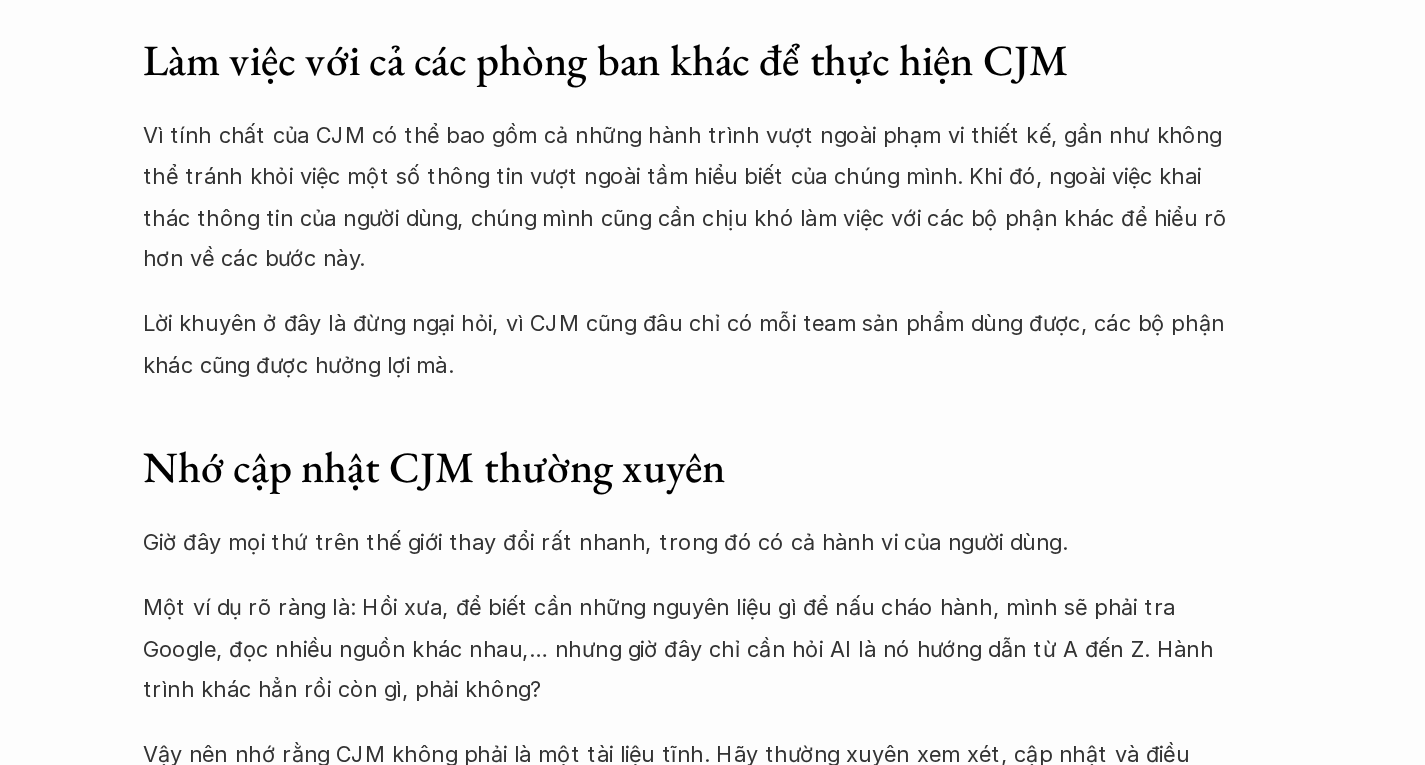 drag, startPoint x: 300, startPoint y: 581, endPoint x: 377, endPoint y: 671, distance: 118.44408 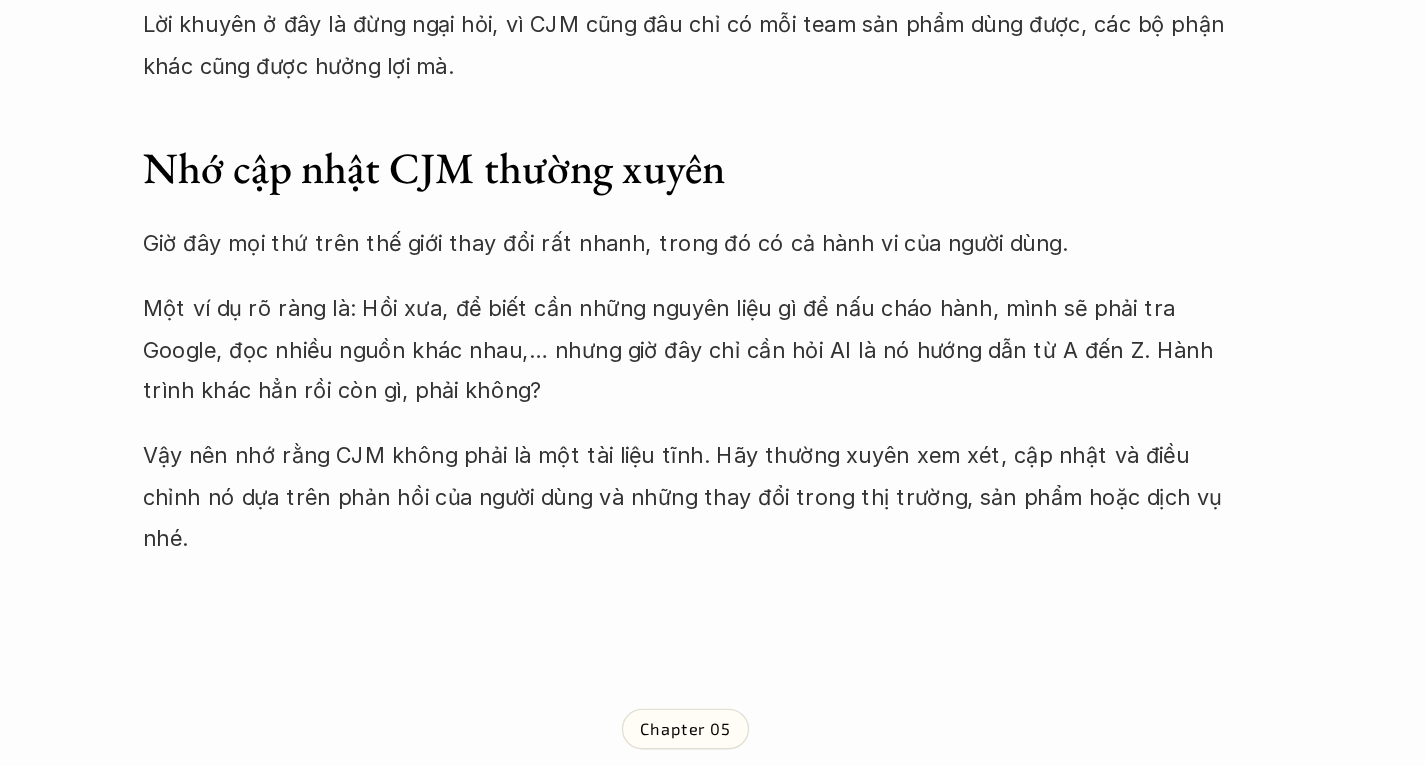 scroll, scrollTop: 13493, scrollLeft: 0, axis: vertical 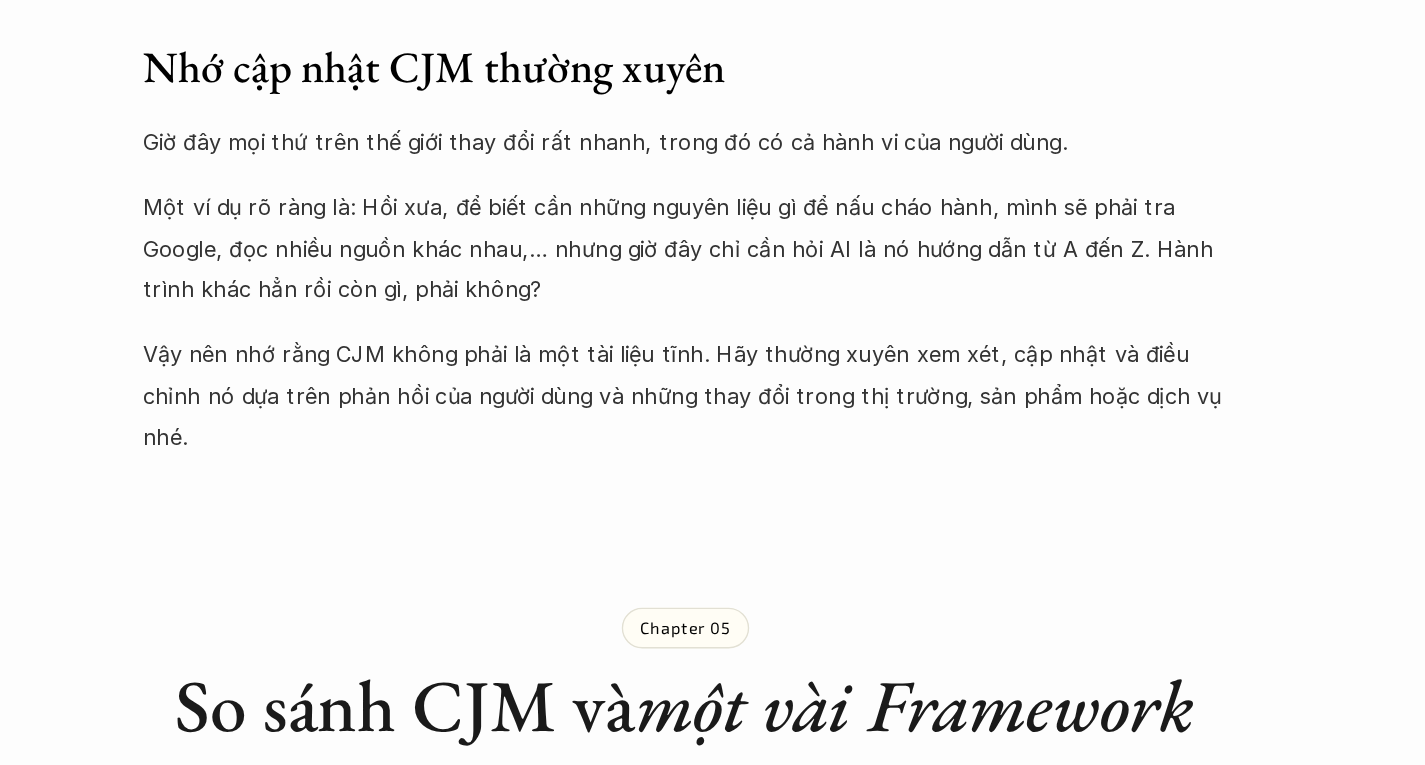 click on "CJM (Customer Journey Map - Hành trình Khách hàng):  Thường có phạm vi rộng hơn, bao quát toàn bộ vòng đời của  khách hàng  với thương hiệu, từ lúc họ chưa biết gì về chúng mình (nhận thức), cân nhắc, mua hàng, sử dụng, cho đến khi họ trở thành khách hàng trung thành và giới thiệu cho người khác. "Khách hàng" ở đây có thể là người trả tiền nhưng không nhất thiết là người sử dụng cuối cùng (ví dụ: Ví dụ như mẹ mình đi chợ mua nguyên liệu, mình là người nấu ăn, rồi cả nhà là người thưởng thức). CJM ngoài liên quan đến sản phẩm và từng tính năng, nó còn liên quan đến cả các mục tiêu kinh doanh tổng thể, marketing, bán hàng và dịch vụ nữa." at bounding box center [728, 1217] 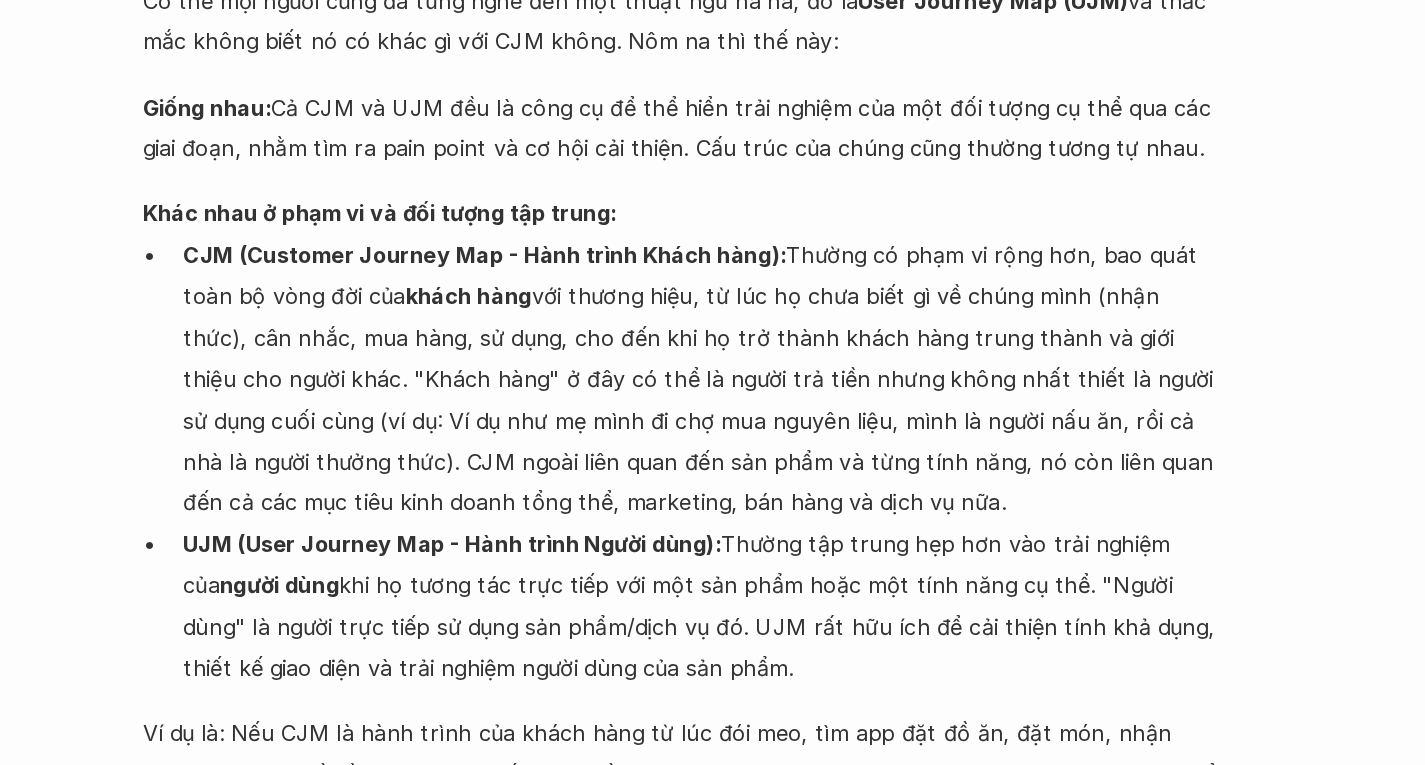 scroll, scrollTop: 14304, scrollLeft: 0, axis: vertical 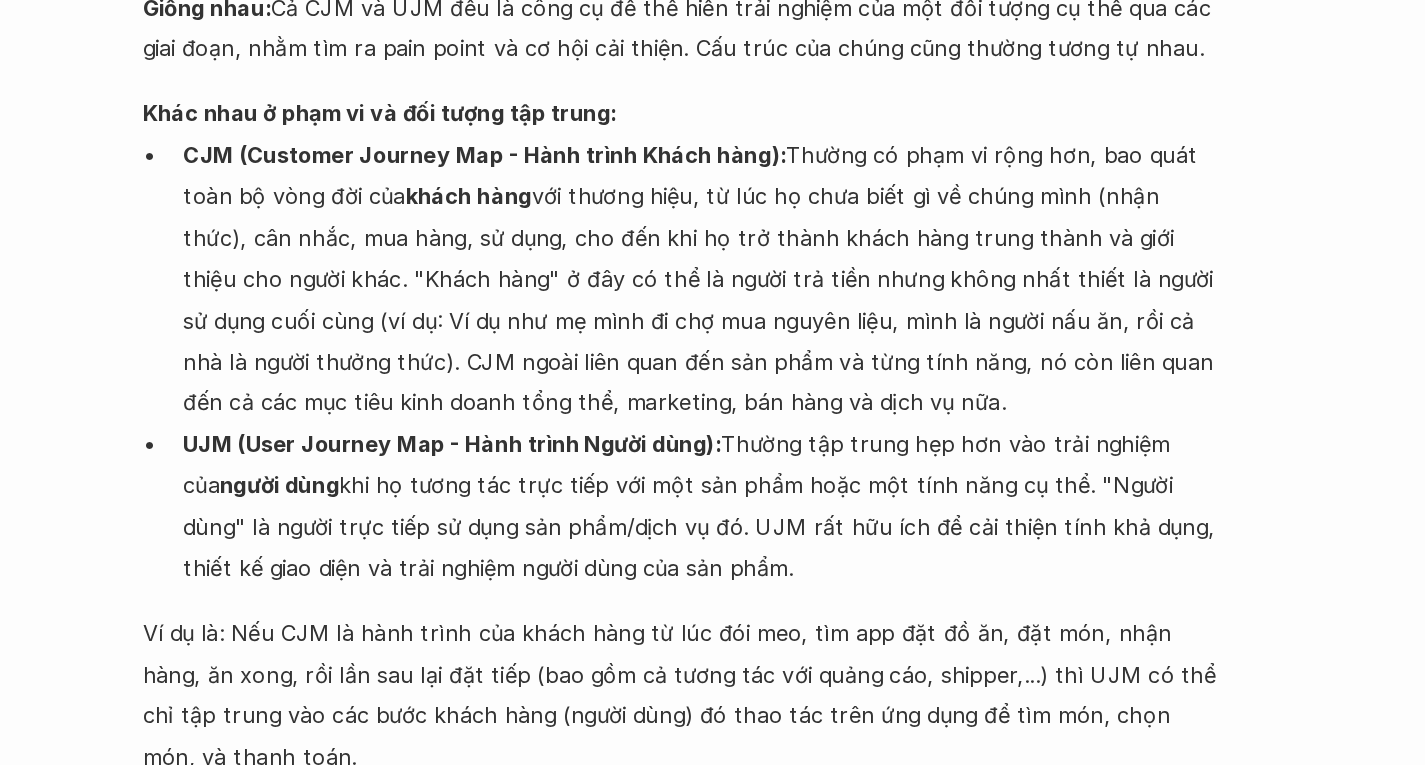 click on "JTBD tập trung vào "TẠI SAO":  JTBD tìm hiểu động lực, mục tiêu cơ bản mà người dùng muốn giải quyết, bất kể họ dùng sản phẩm/dịch vụ nào. Một "job" có thể được hoàn thành bằng nhiều giải pháp khác nhau. Nó giúp chúng mình hiểu vấn đề gốc rễ mà người dùng đang đối mặt." at bounding box center (728, 1350) 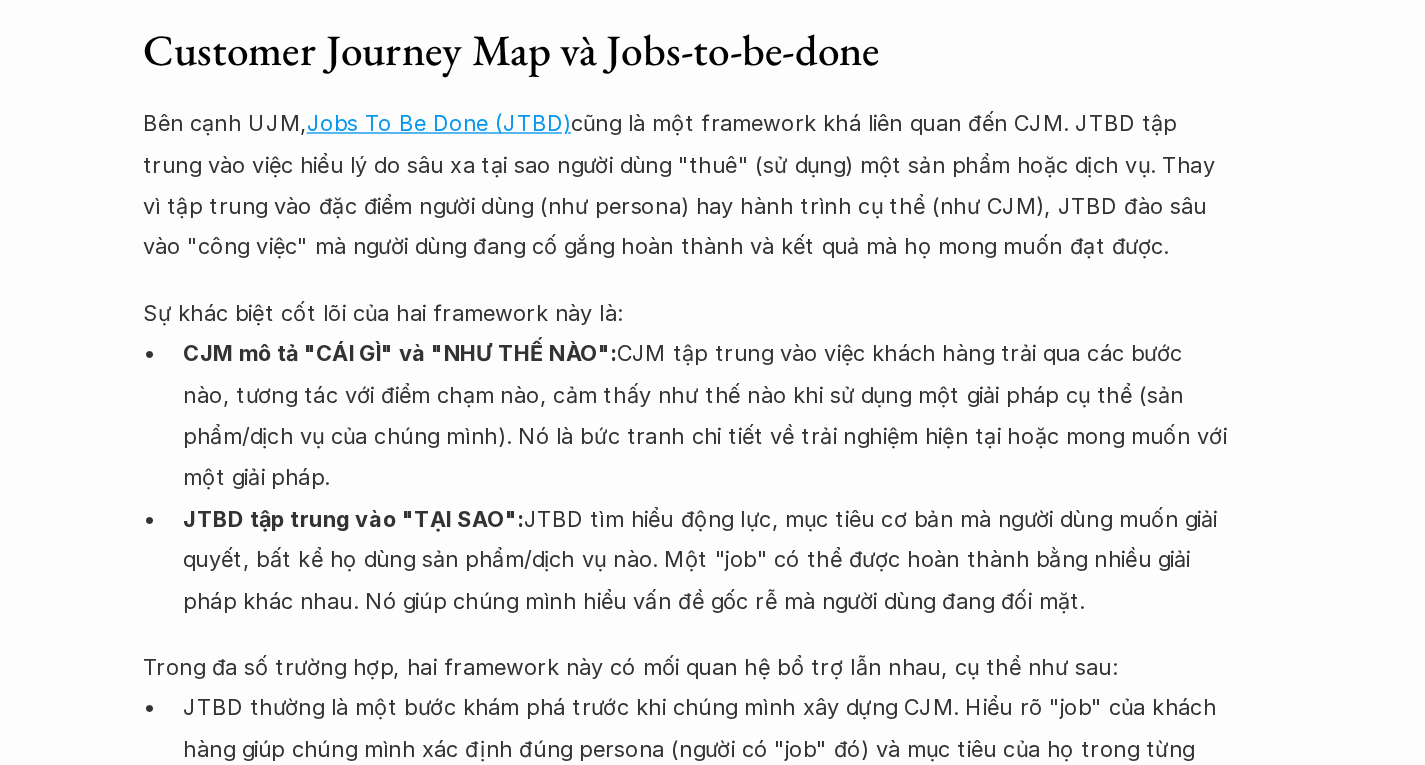 scroll, scrollTop: 15042, scrollLeft: 0, axis: vertical 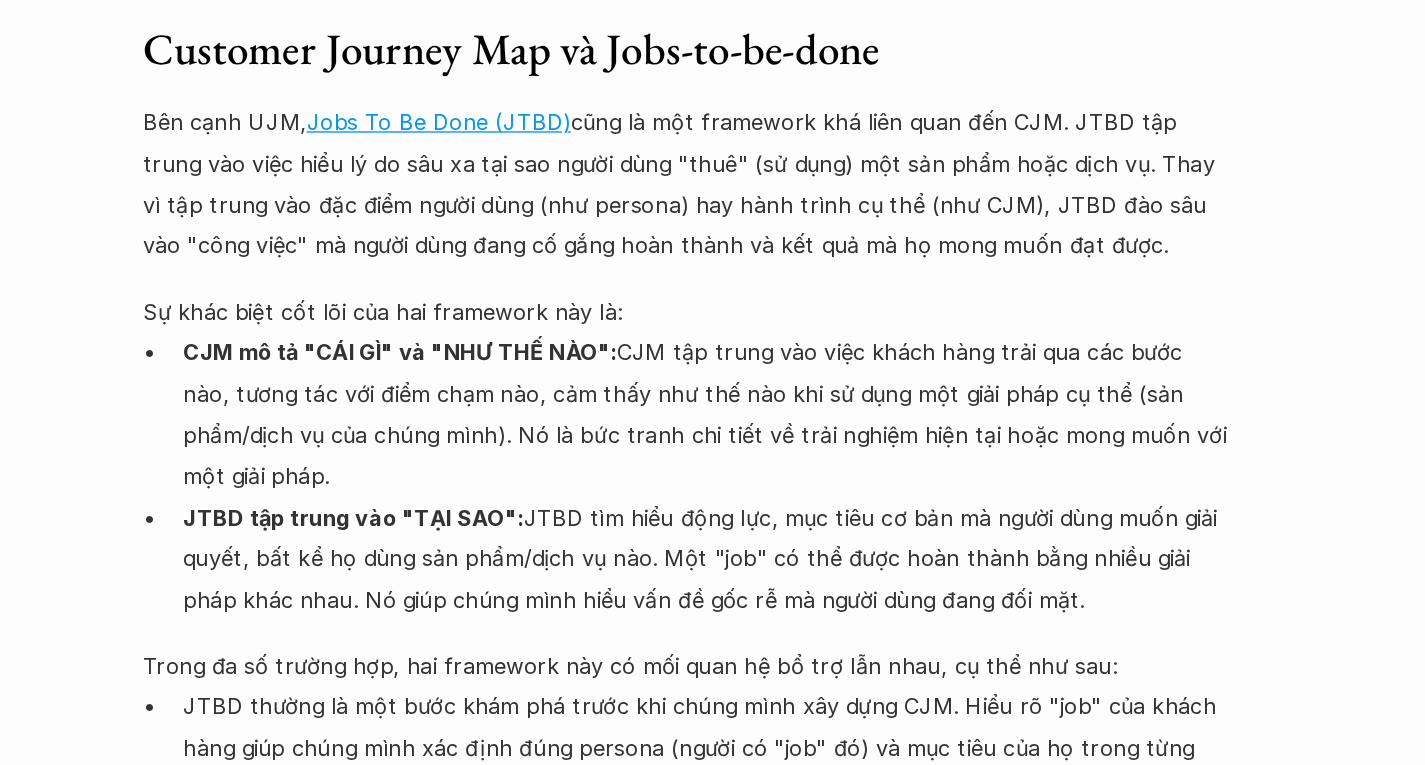 drag, startPoint x: 313, startPoint y: 386, endPoint x: 835, endPoint y: 438, distance: 524.5836 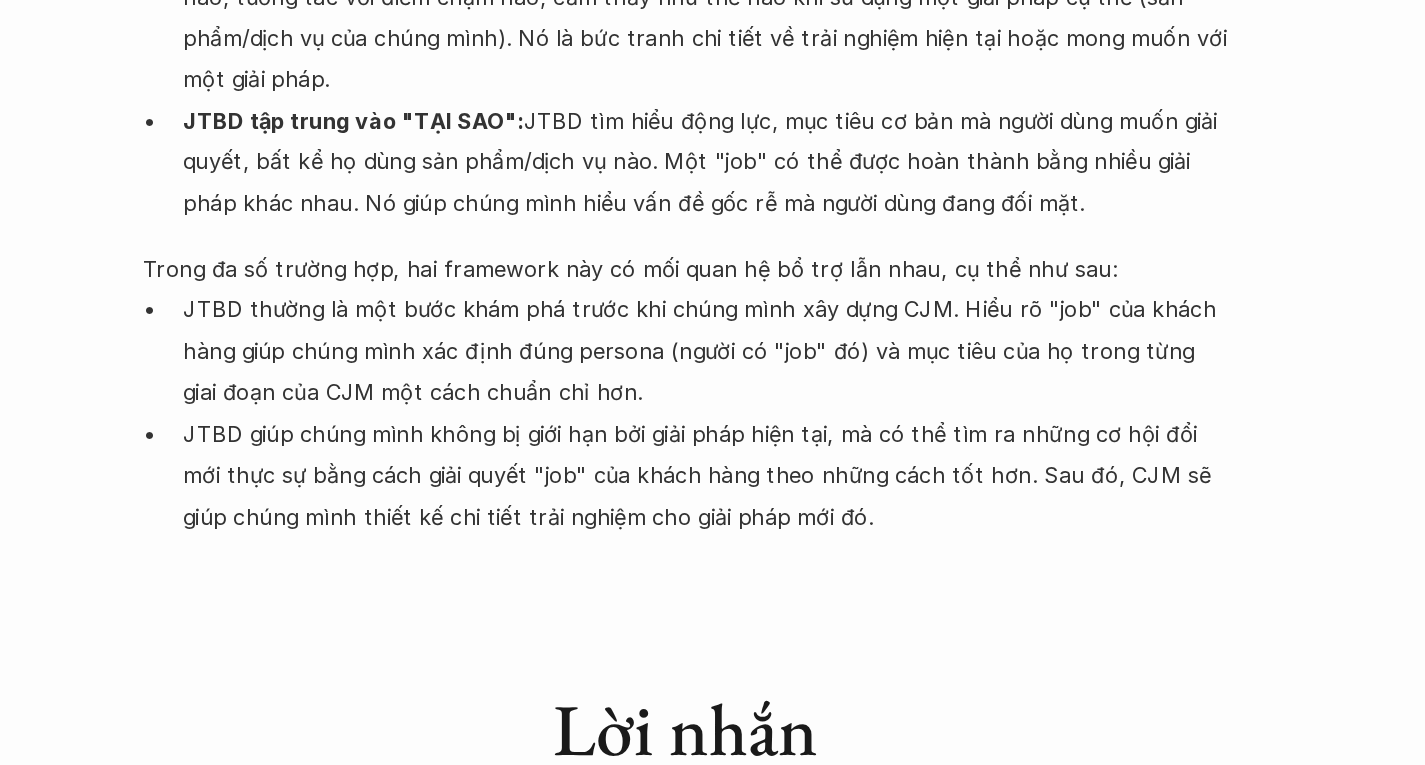 scroll, scrollTop: 15337, scrollLeft: 0, axis: vertical 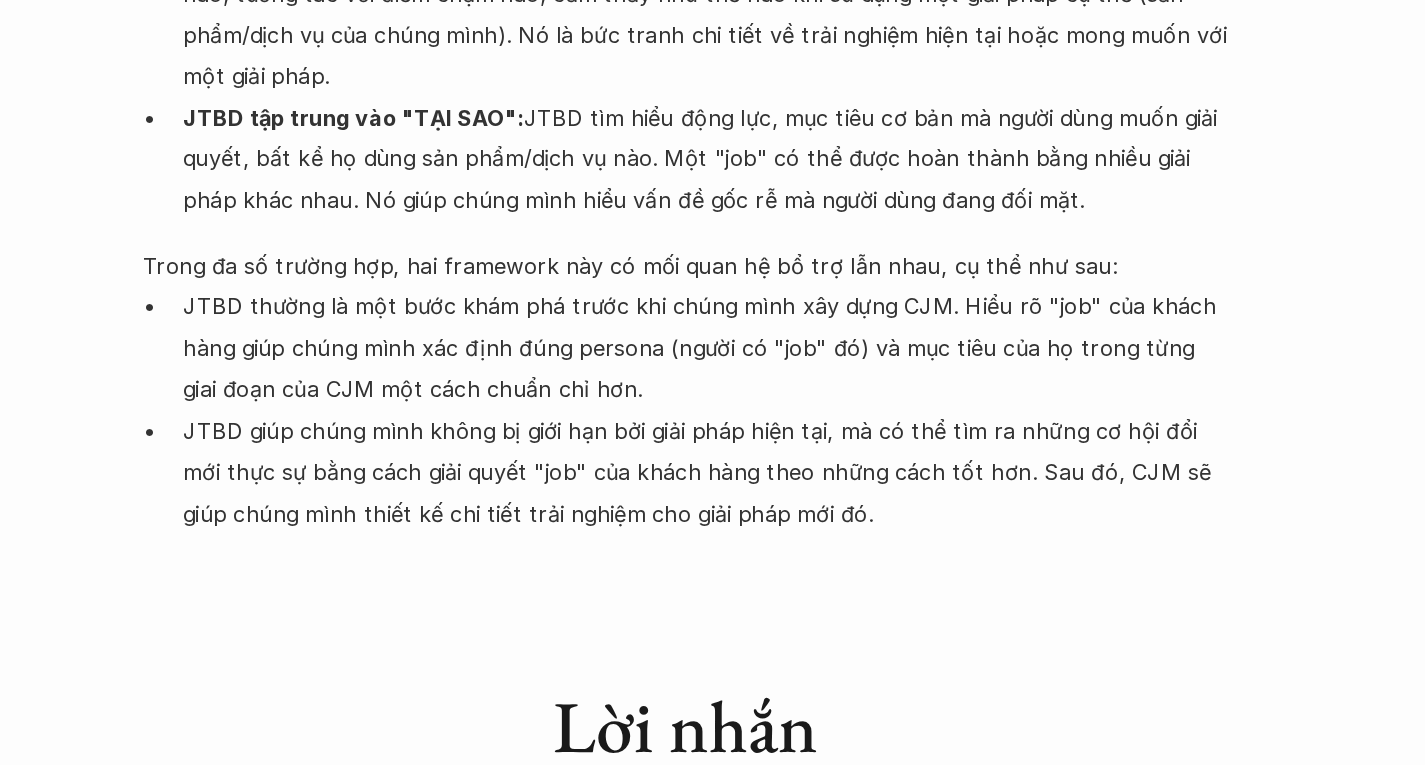 click on "P/s: Khi viết bài này, mình cũng làm CJM đấy. Ban đầu mình định tổng hợp cả lý thuyết và thực hành vào một bài. Nhưng sau khi UT một vài độc giả thì mình phát hiện ra hành trình “tiêu hóa” kiến thức có nhiều điểm lộn xộn, nên đã tách bài viết này thành 2 bài riêng." at bounding box center [730, 1155] 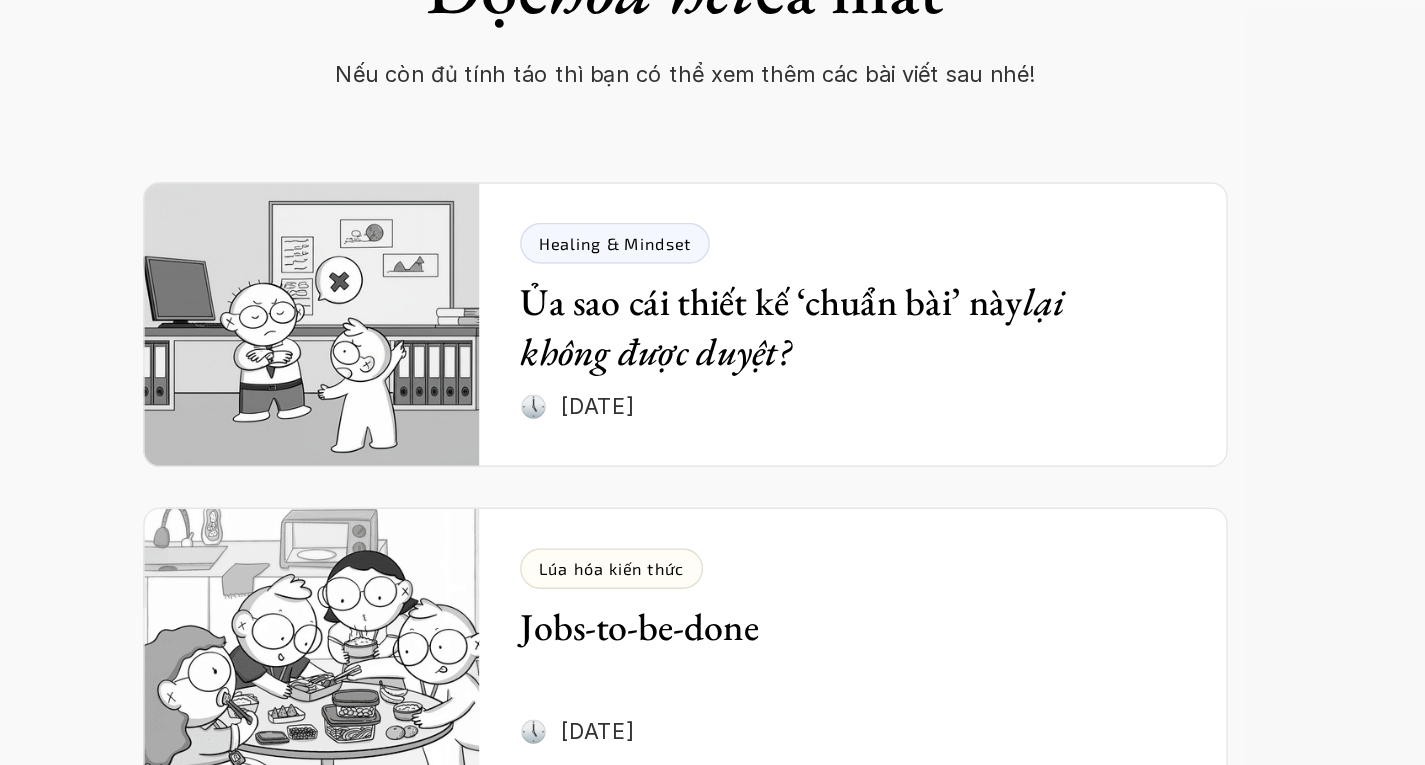 scroll, scrollTop: 17031, scrollLeft: 0, axis: vertical 